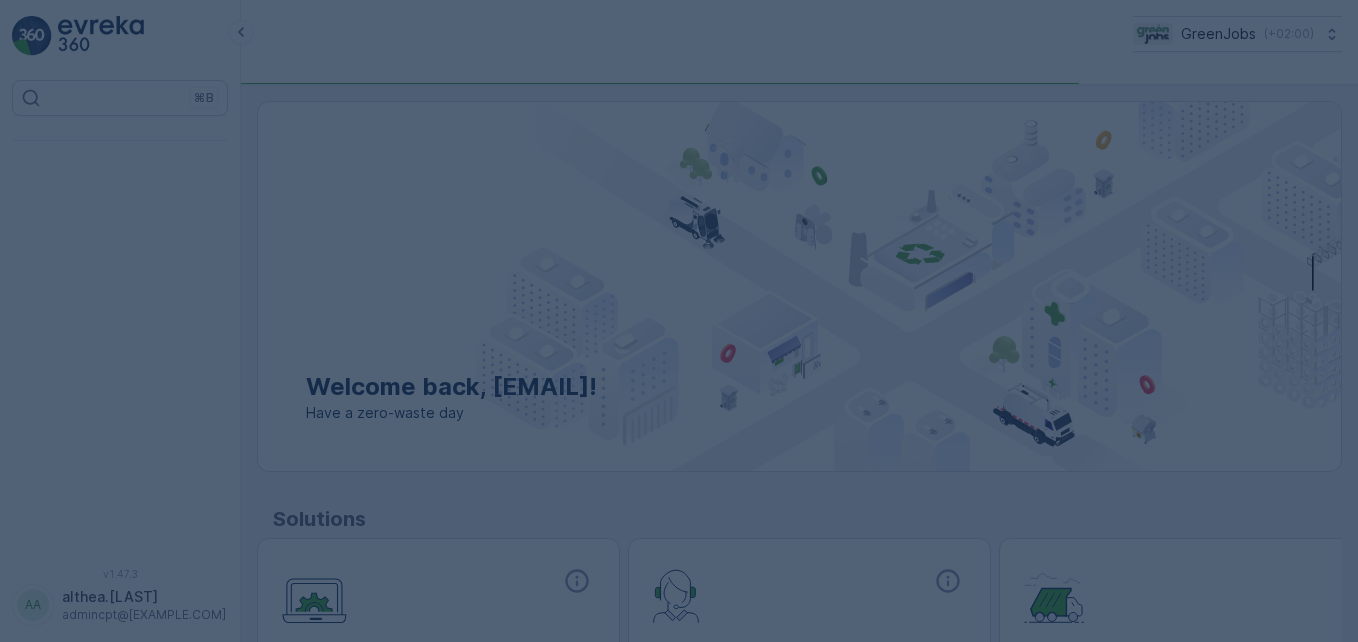 scroll, scrollTop: 0, scrollLeft: 0, axis: both 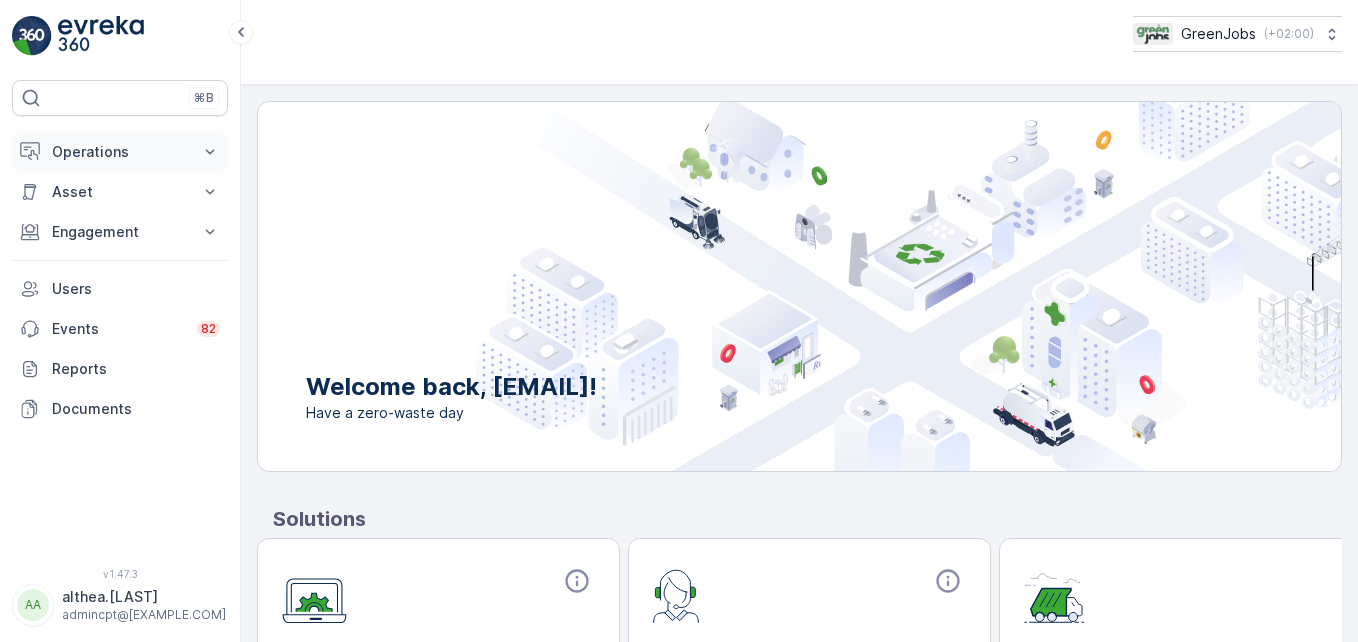 click 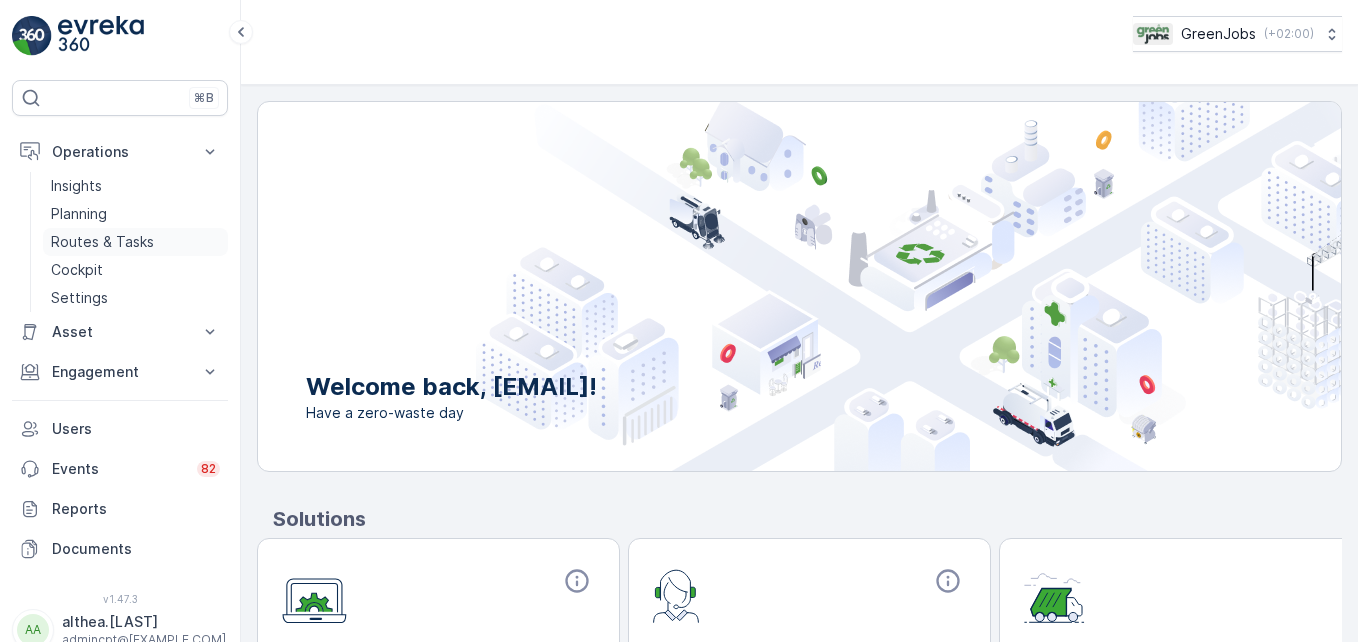 click on "Routes & Tasks" at bounding box center [102, 242] 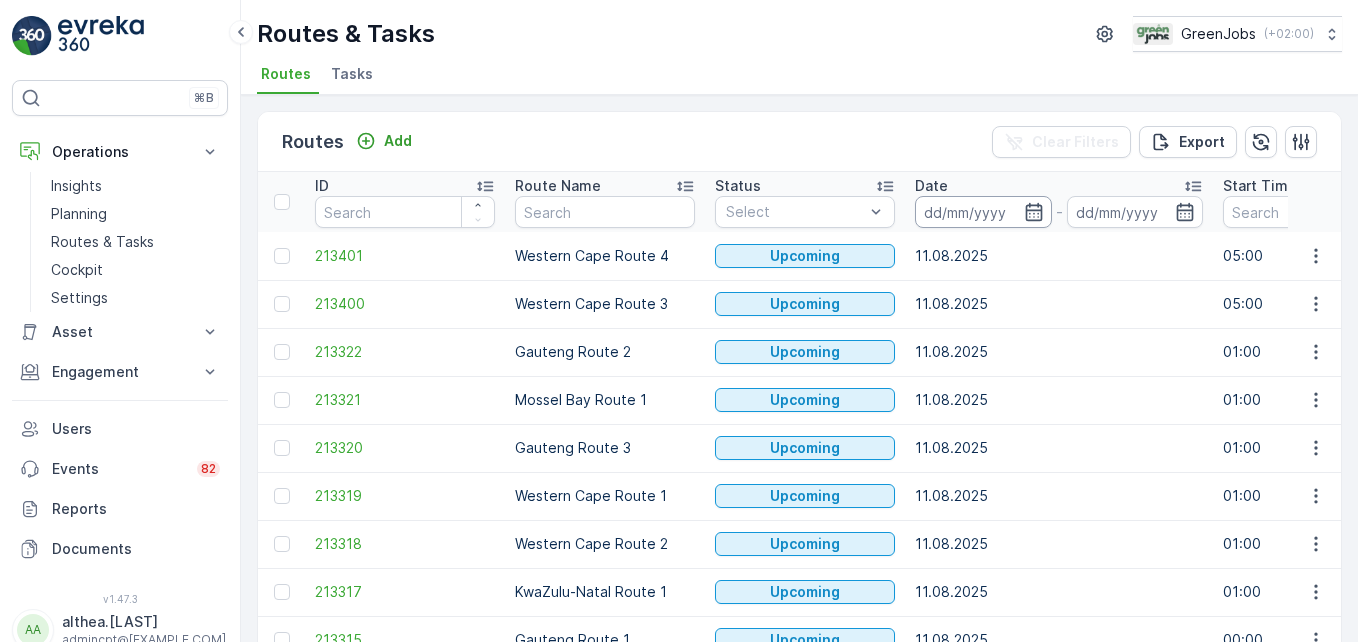 click at bounding box center [983, 212] 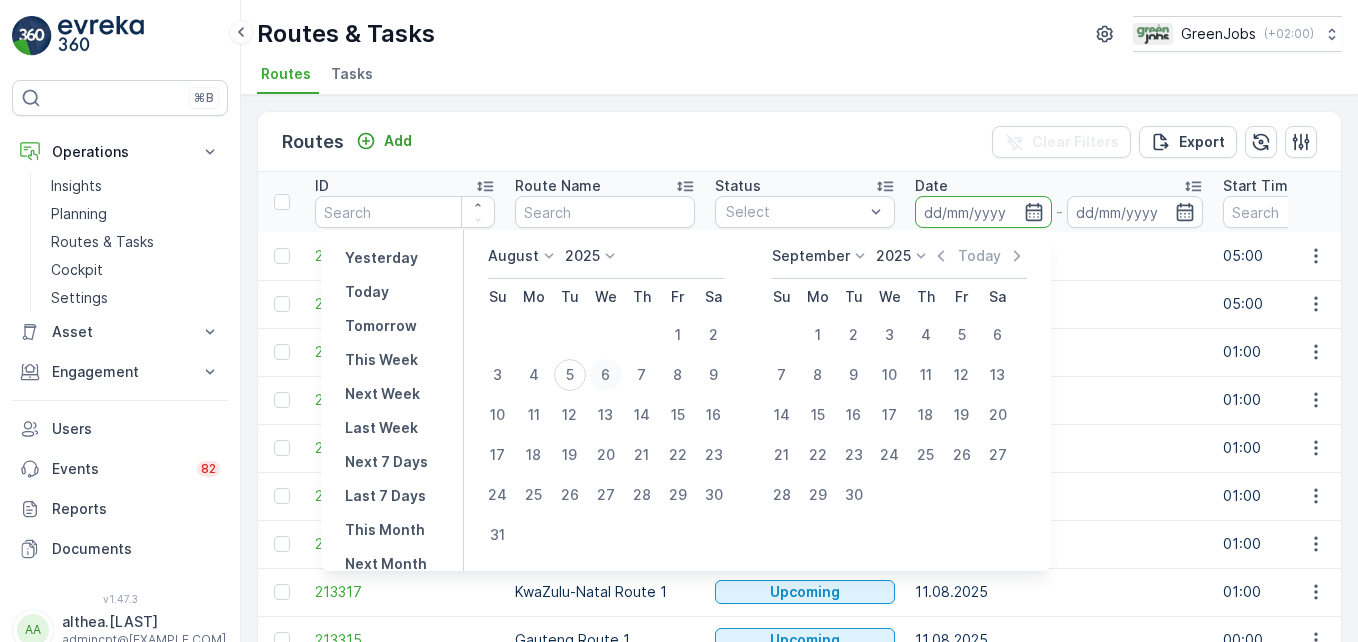 click on "6" at bounding box center [606, 375] 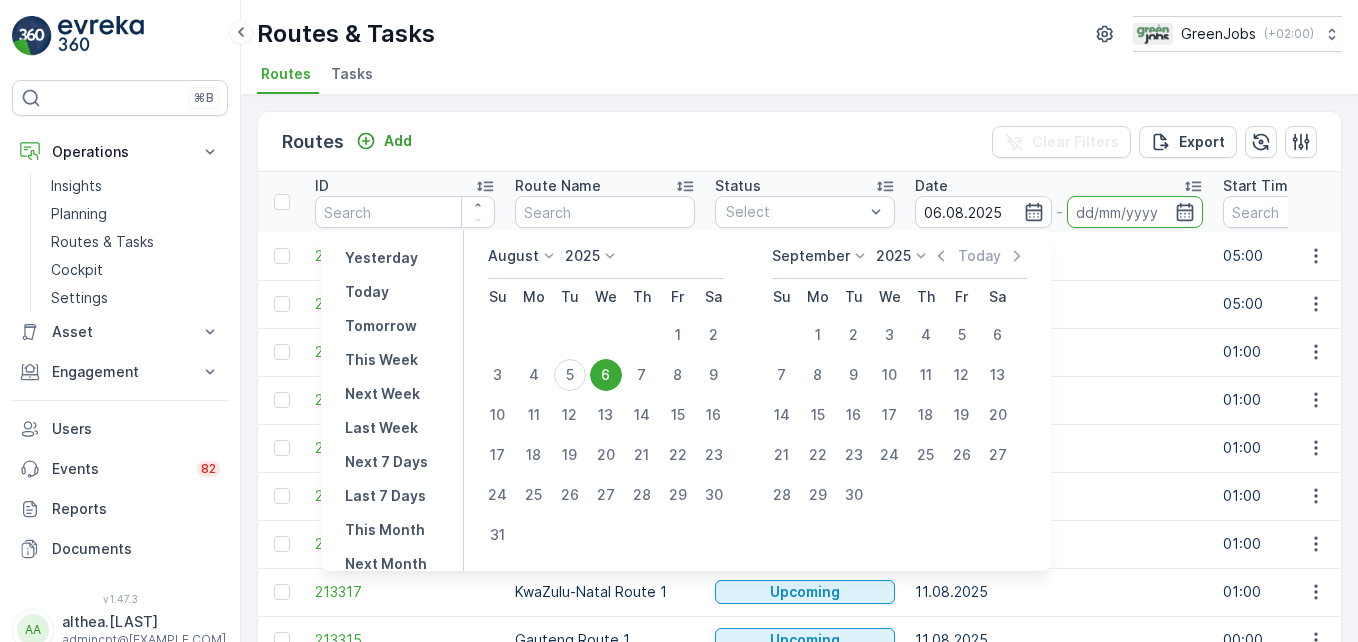 click on "6" at bounding box center [606, 375] 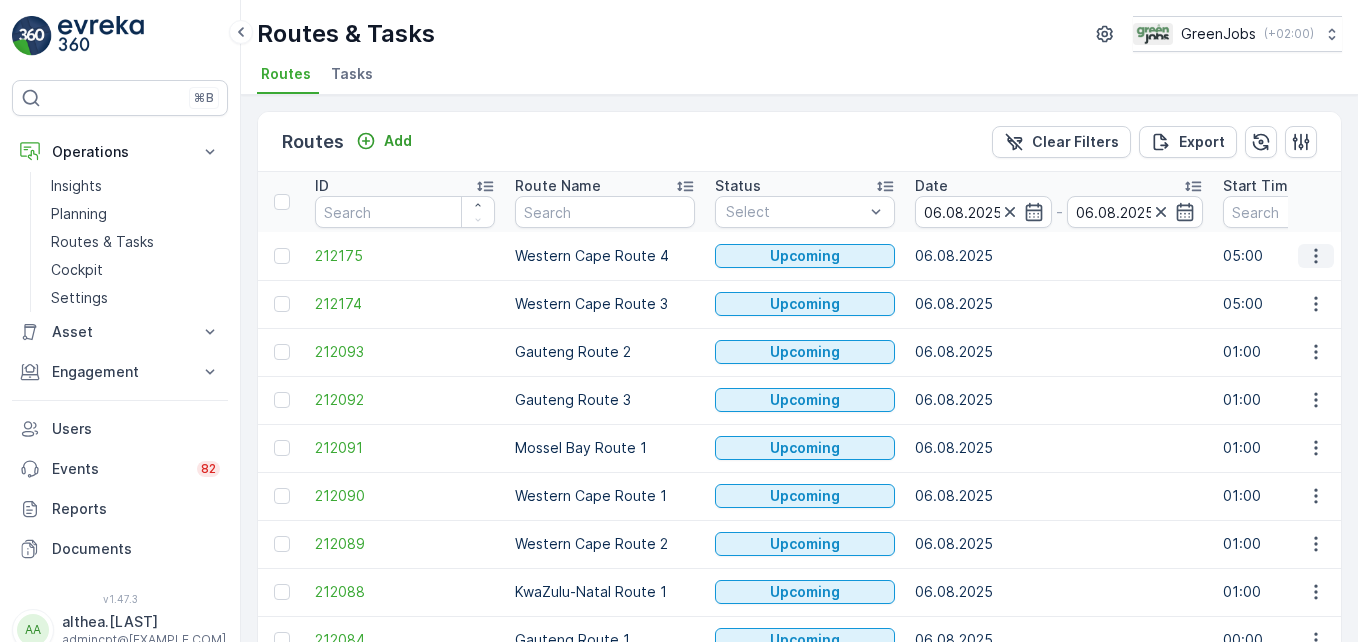 click 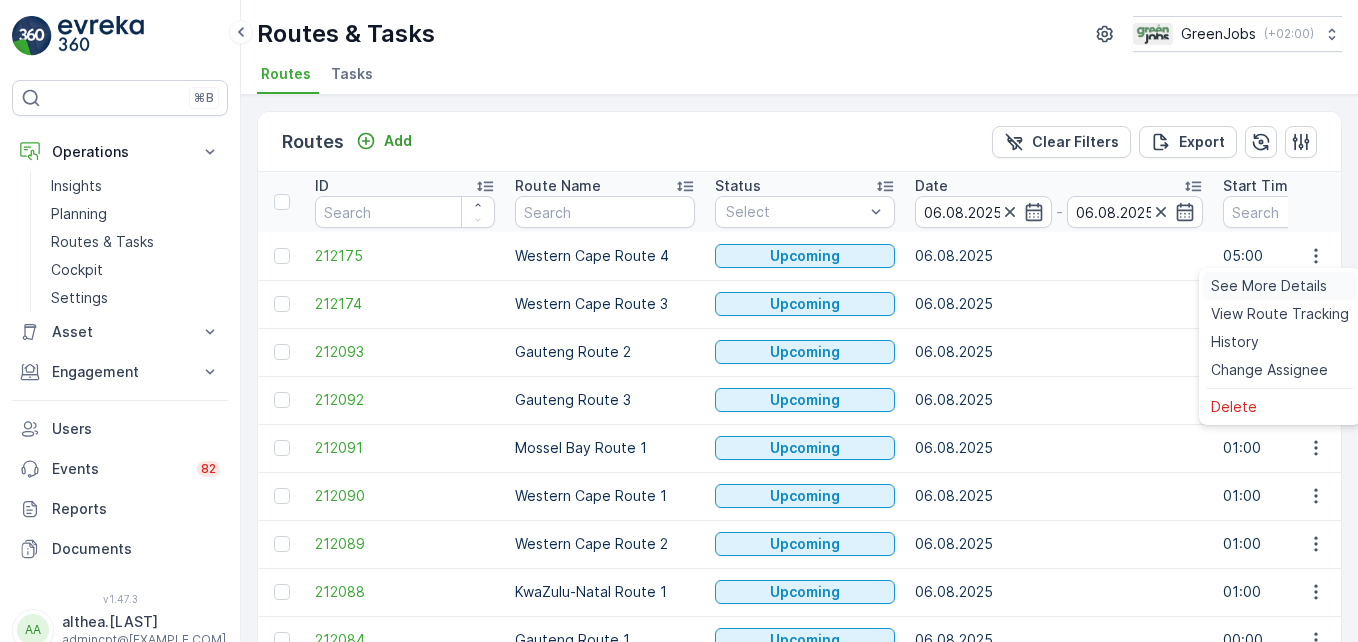 click on "See More Details" at bounding box center [1269, 286] 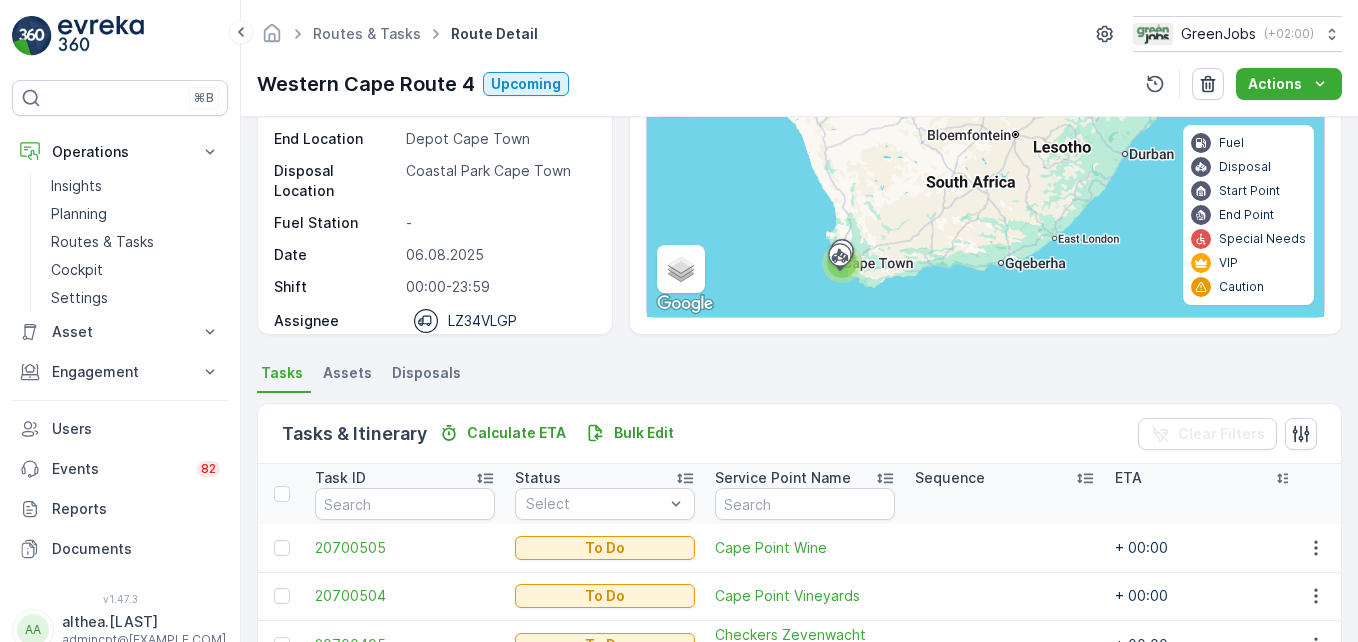 scroll, scrollTop: 500, scrollLeft: 0, axis: vertical 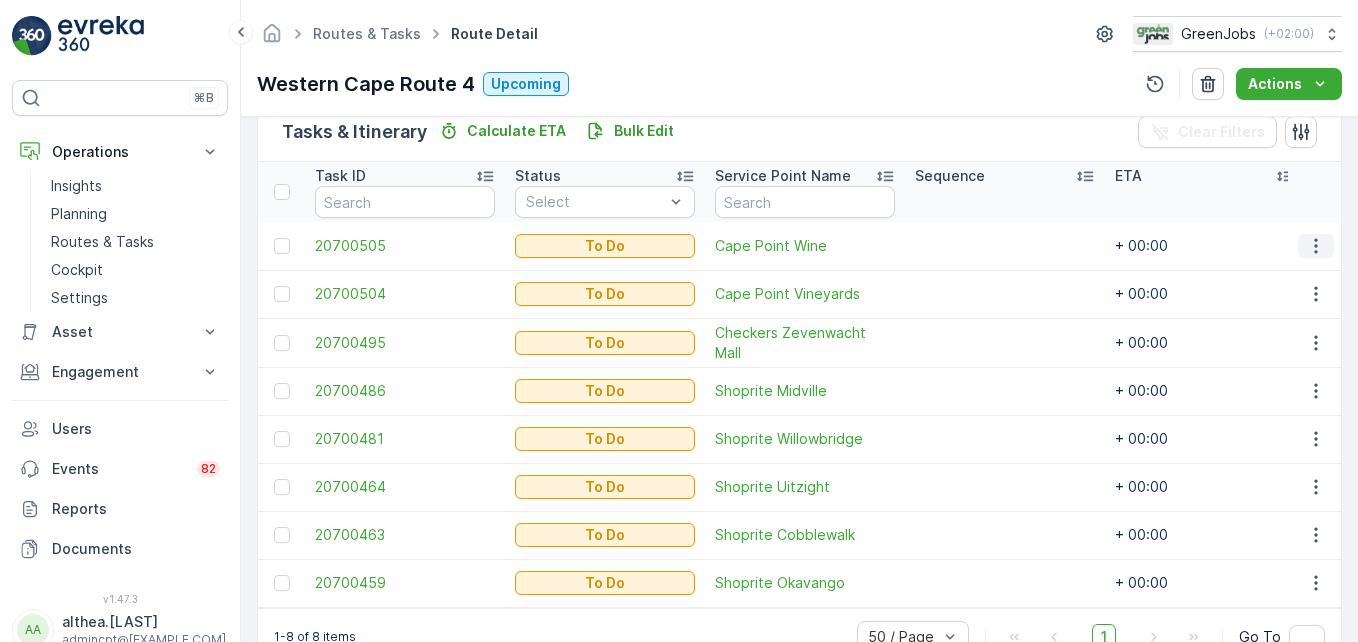 click 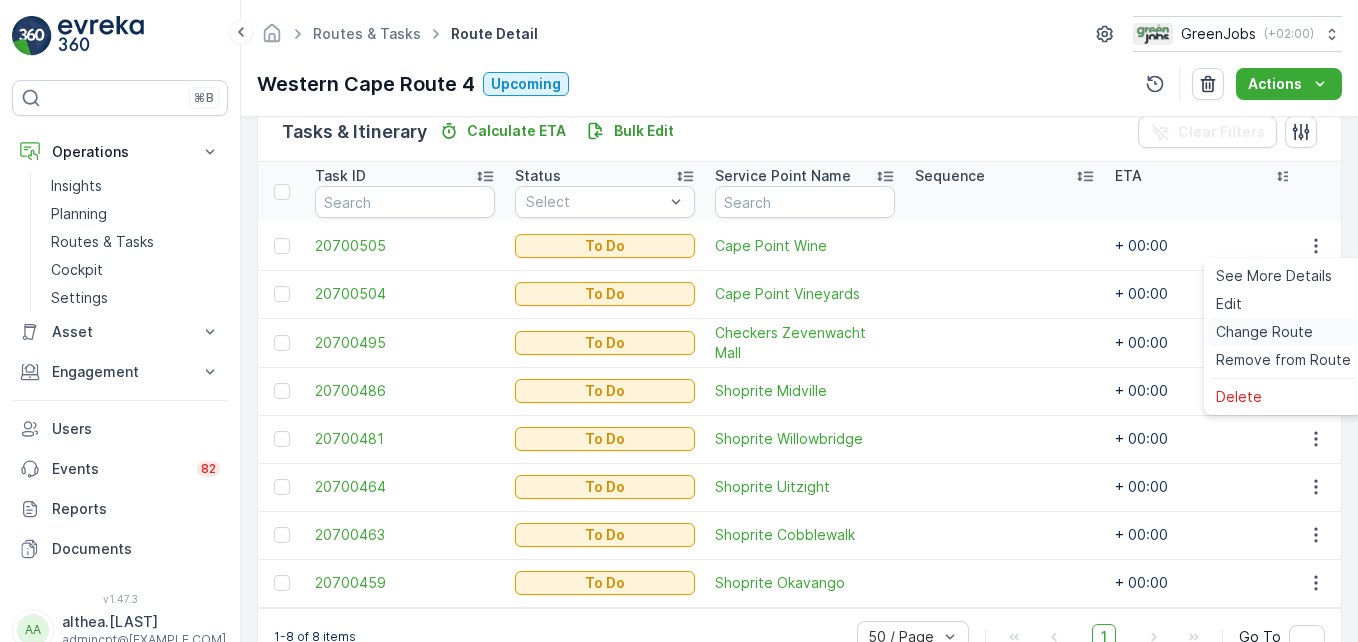 click on "Change Route" at bounding box center (1264, 332) 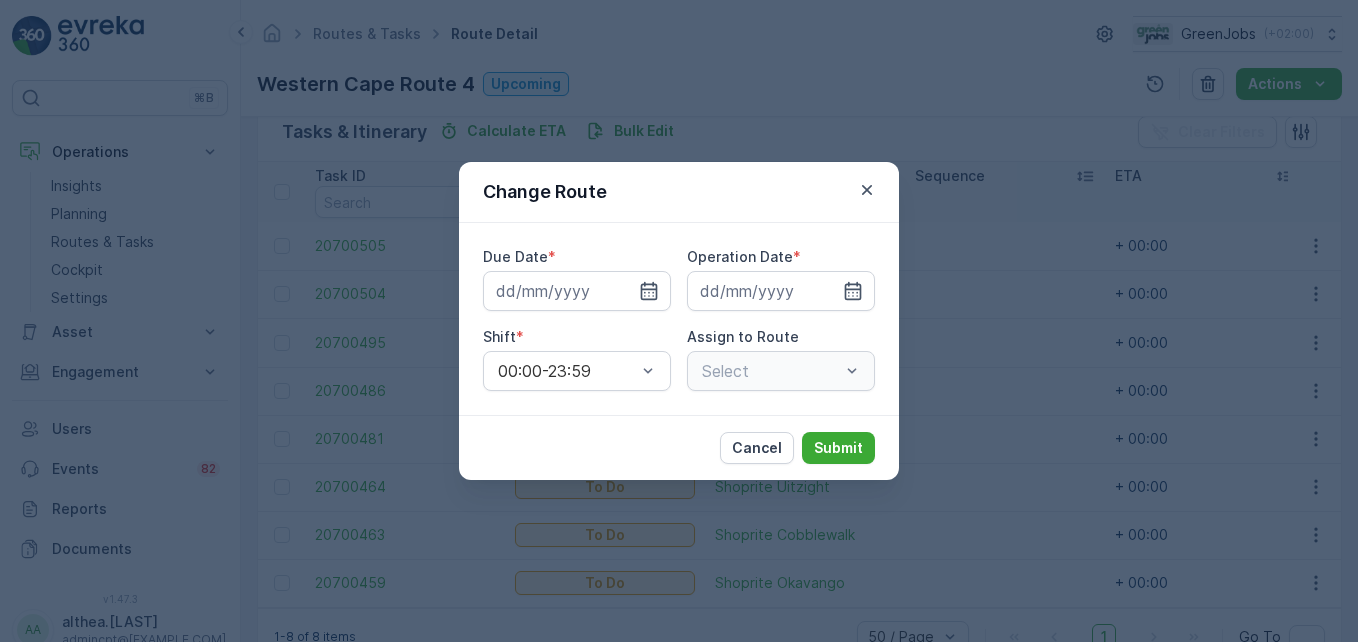 type on "06.08.2025" 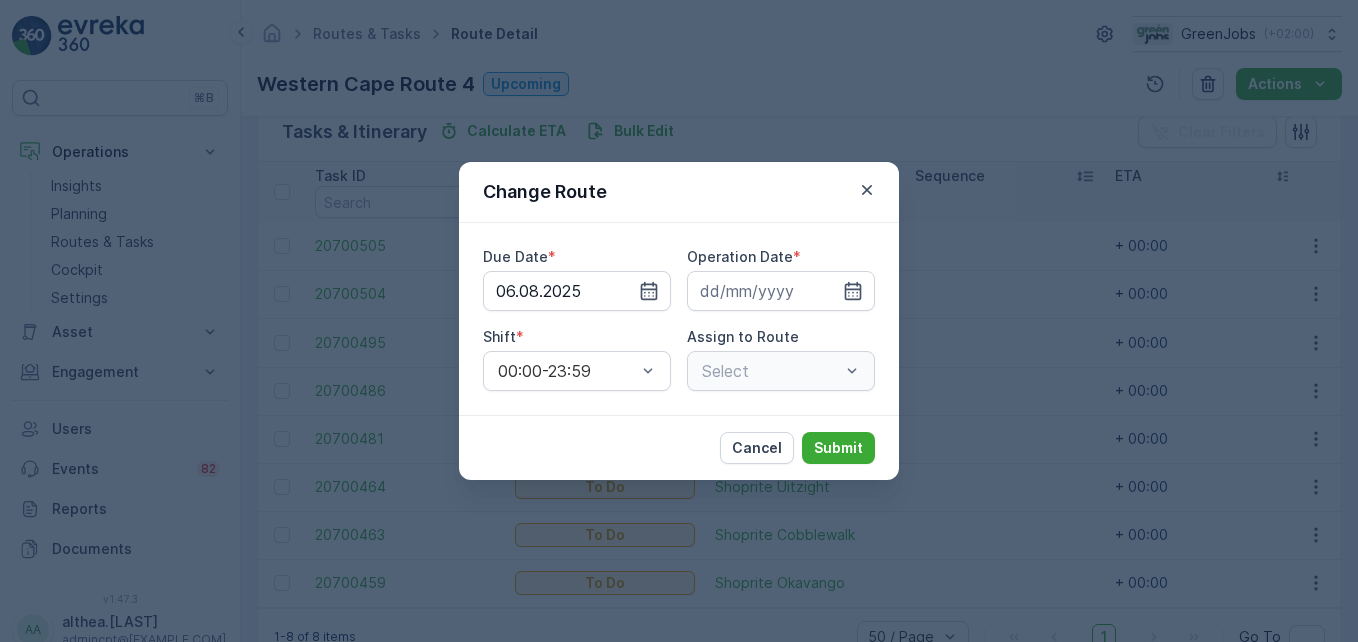type on "06.08.2025" 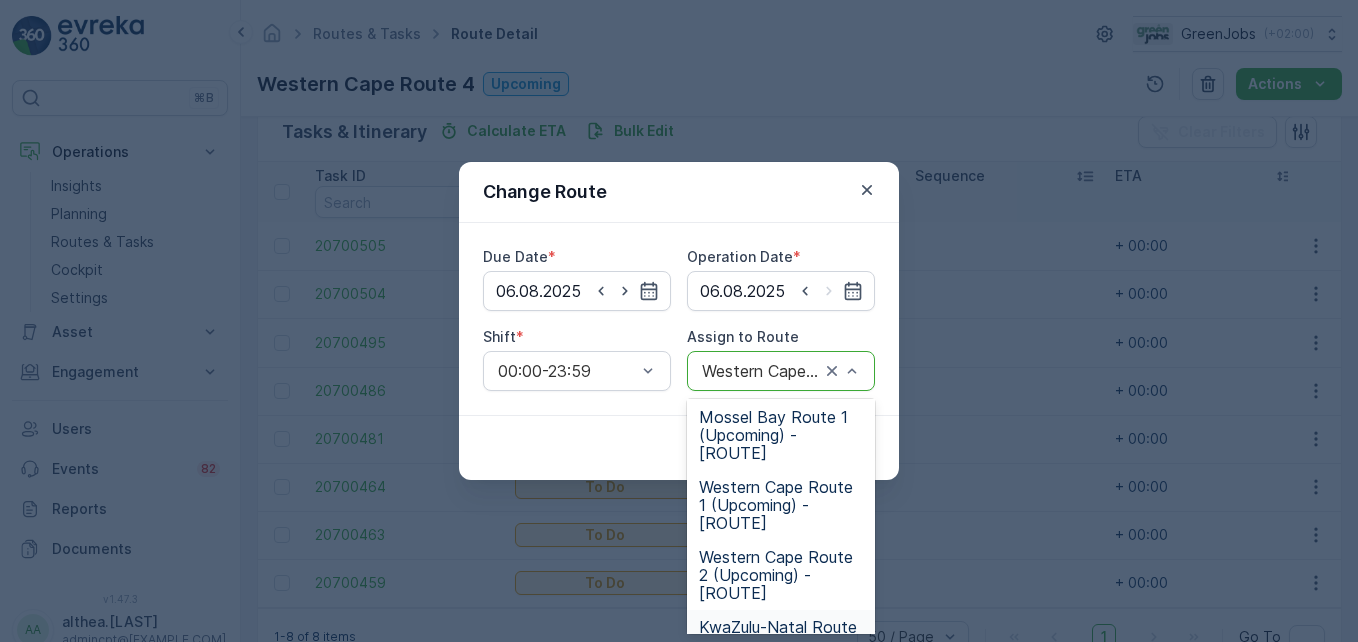 scroll, scrollTop: 273, scrollLeft: 0, axis: vertical 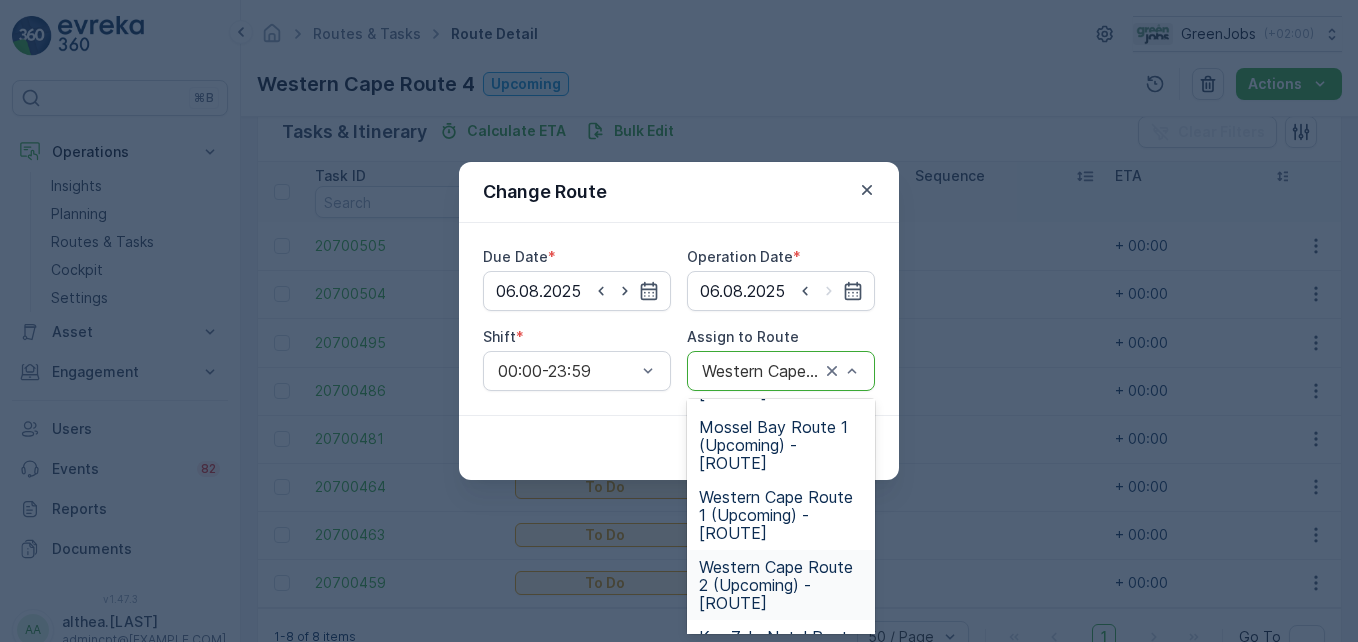 click on "Western Cape Route 2 (Upcoming) - [ROUTE]" at bounding box center (781, 585) 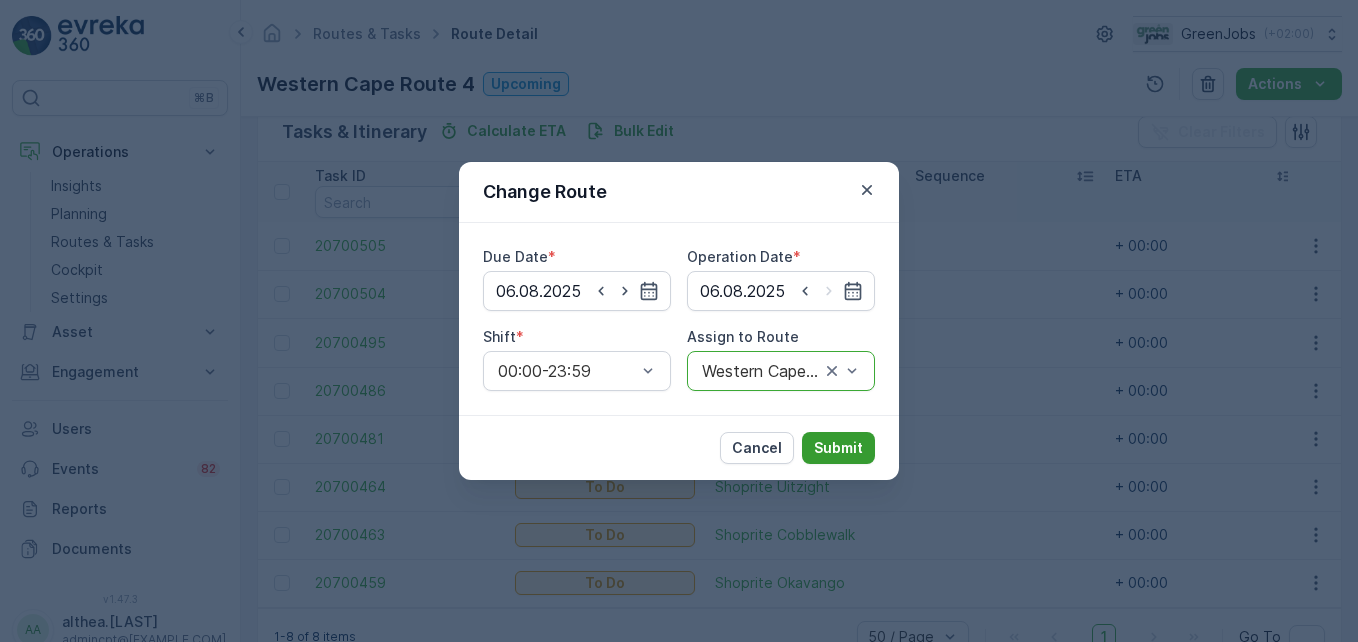 click on "Submit" at bounding box center [838, 448] 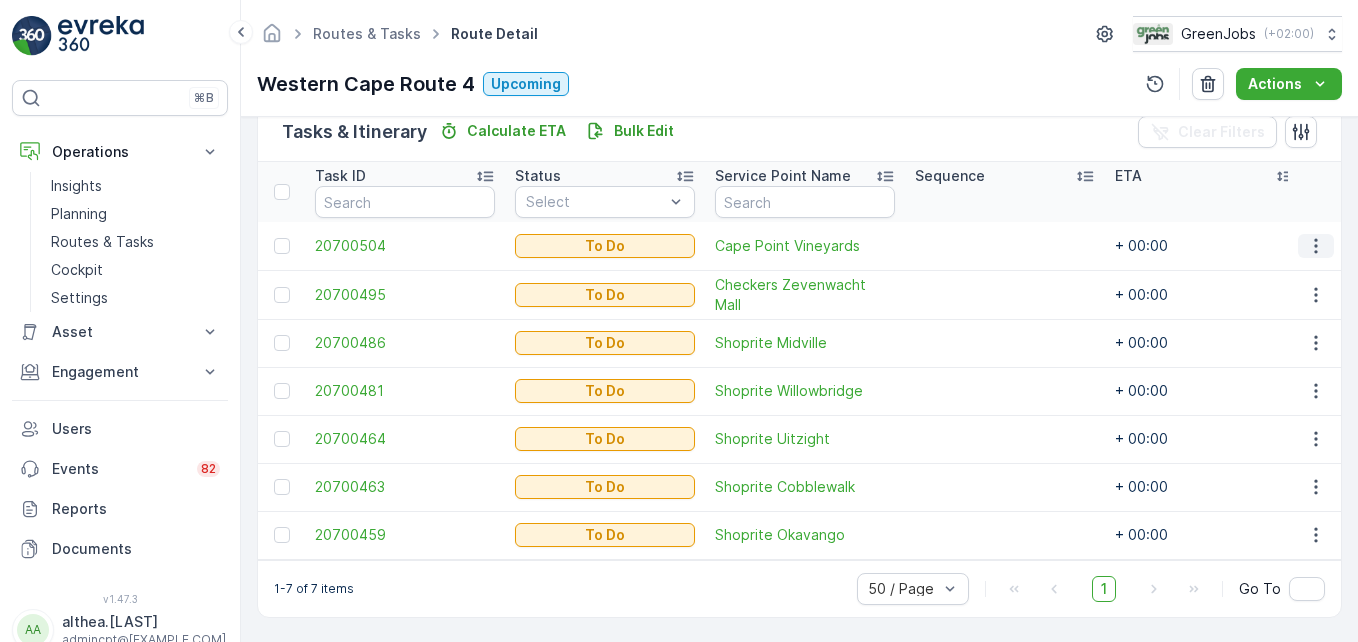 click 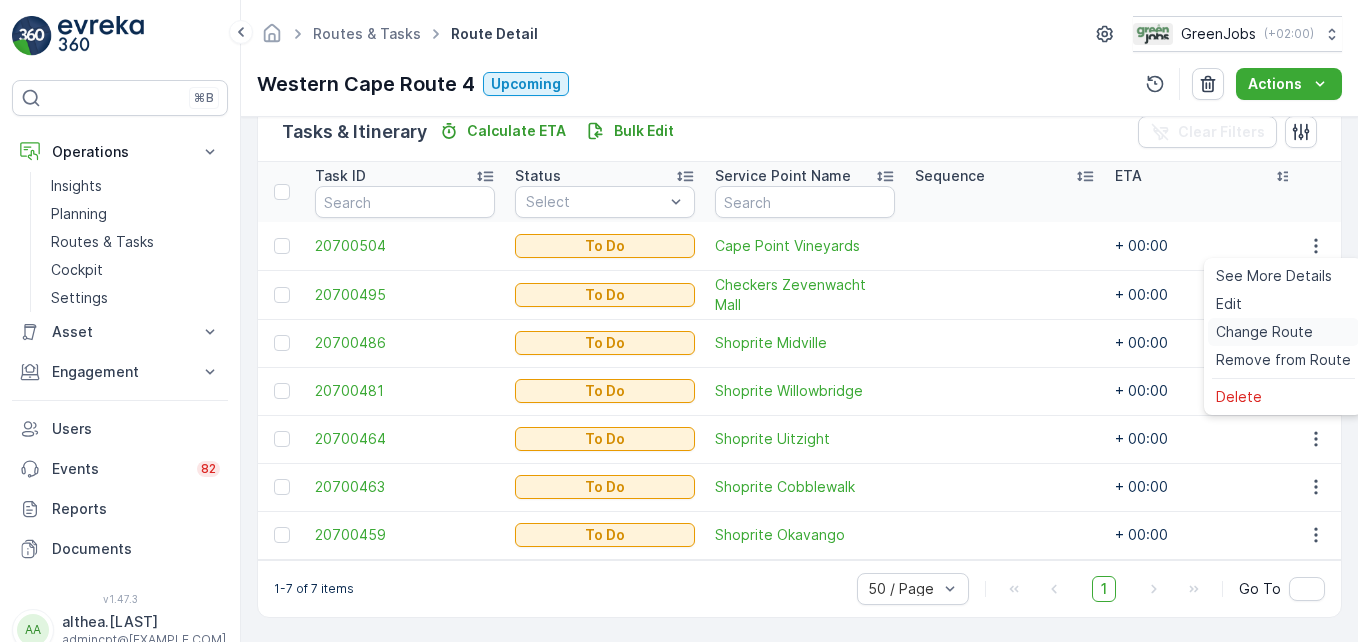click on "Change Route" at bounding box center [1264, 332] 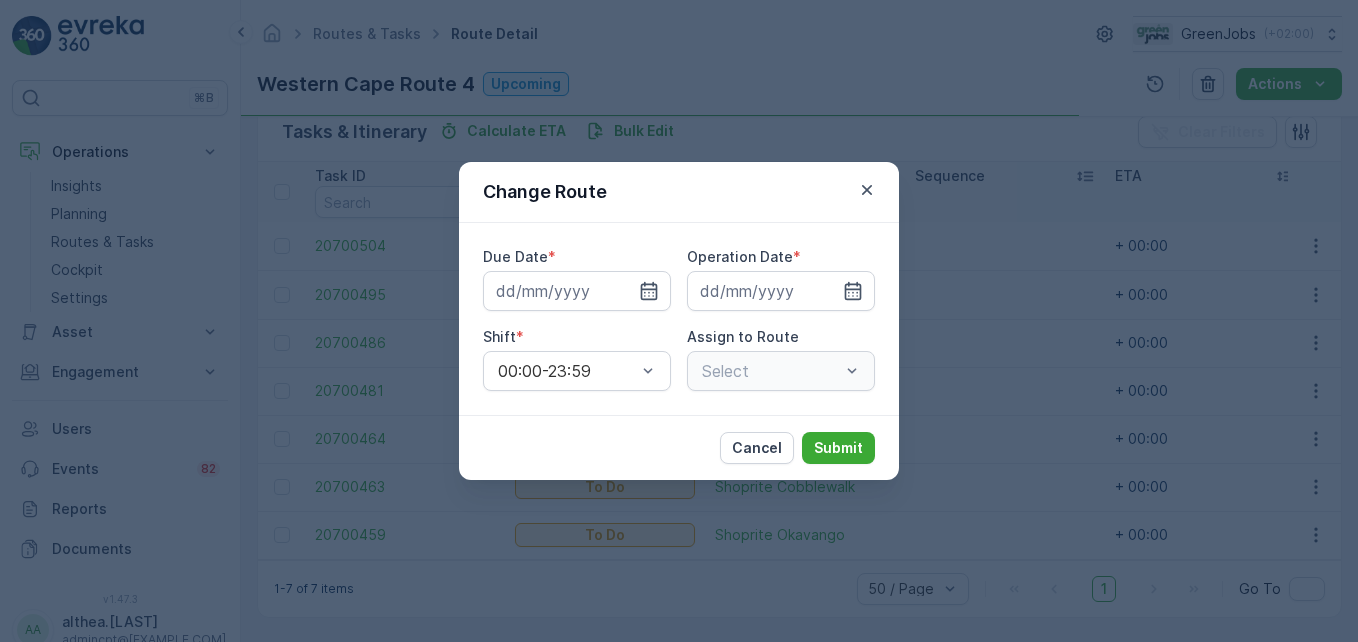 type on "06.08.2025" 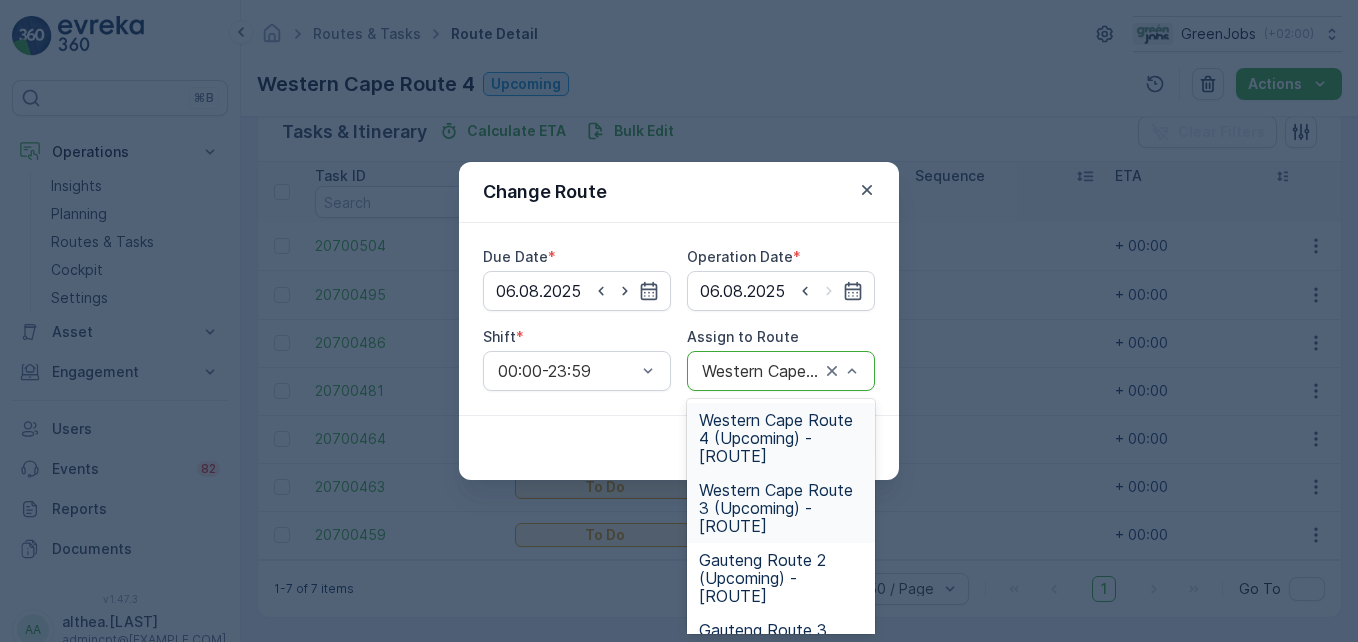 scroll, scrollTop: 473, scrollLeft: 0, axis: vertical 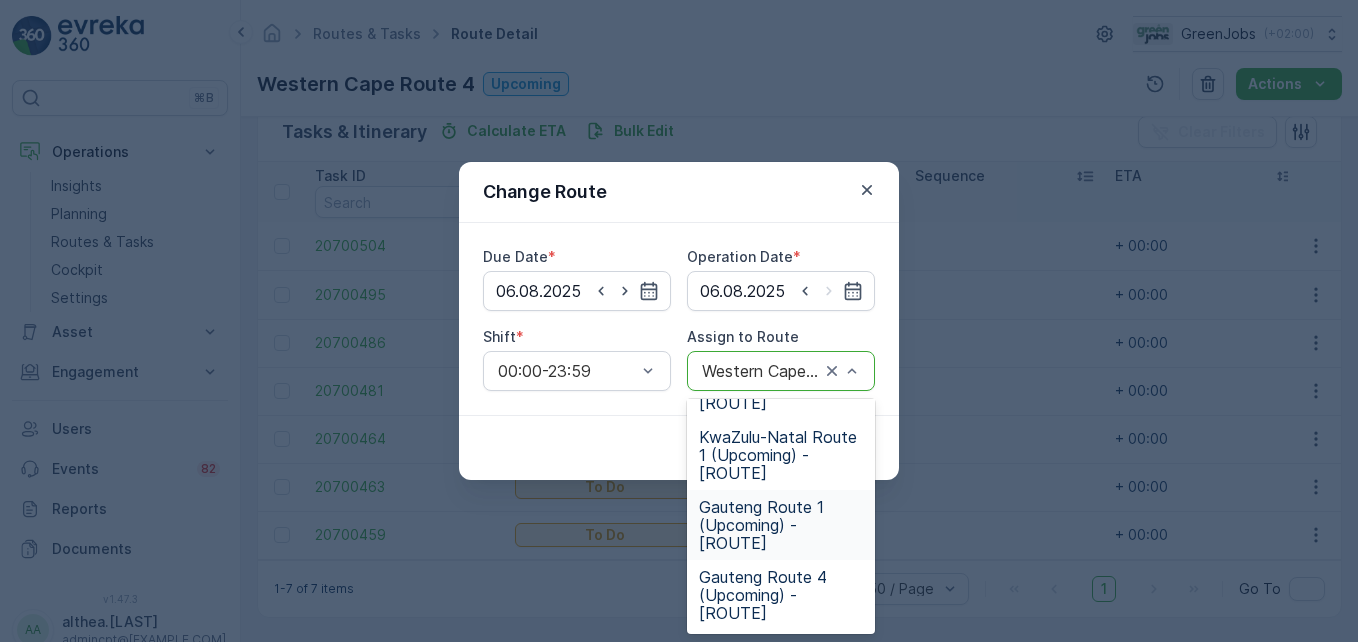 click on "Gauteng Route 1 (Upcoming) - [ROUTE]" at bounding box center (781, 525) 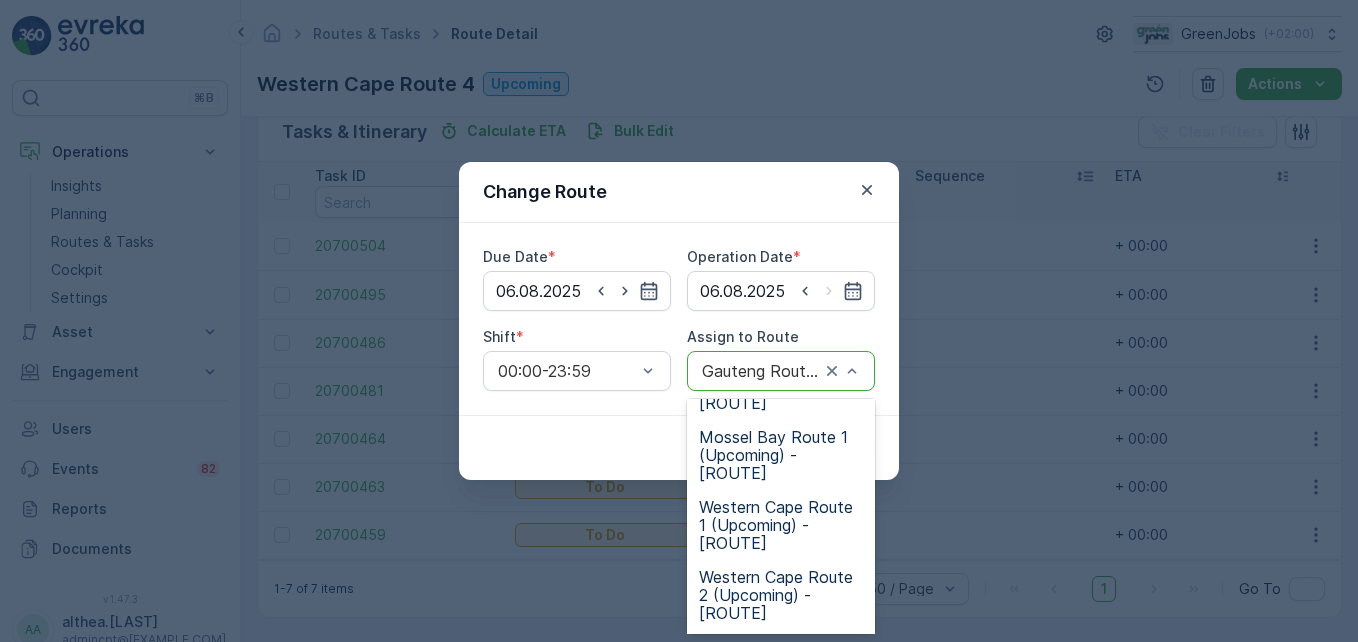 scroll, scrollTop: 287, scrollLeft: 0, axis: vertical 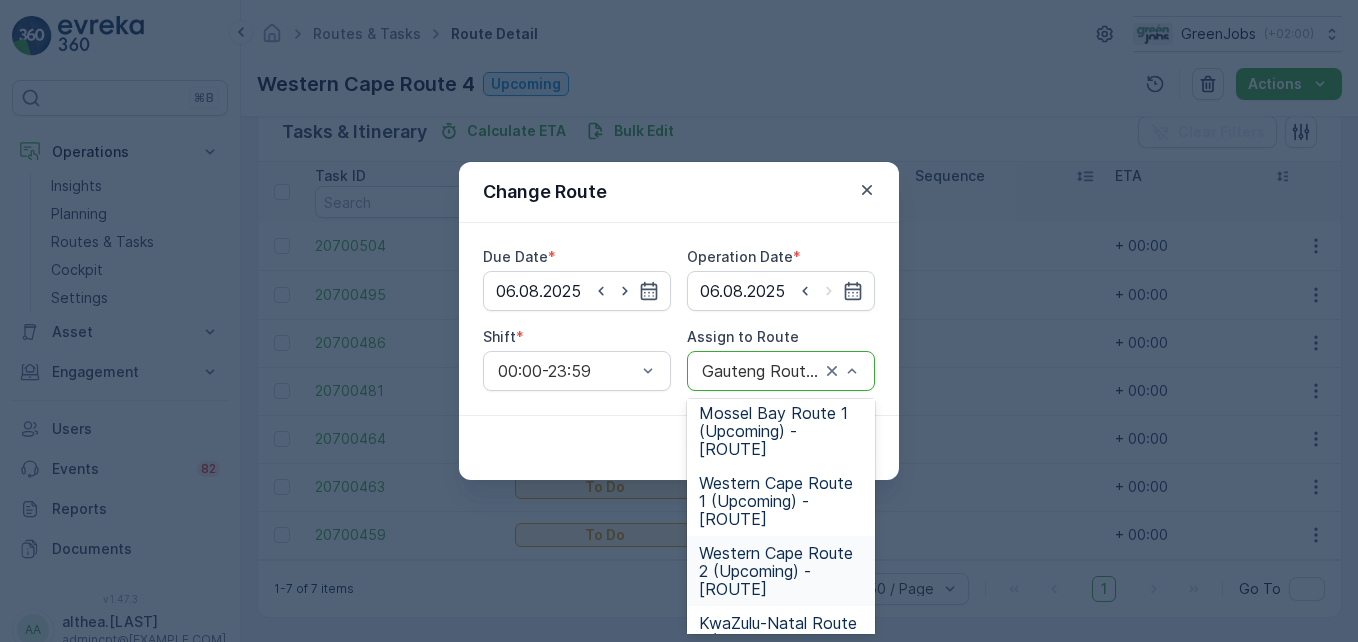 click on "Western Cape Route 2 (Upcoming) - [ROUTE]" at bounding box center (781, 571) 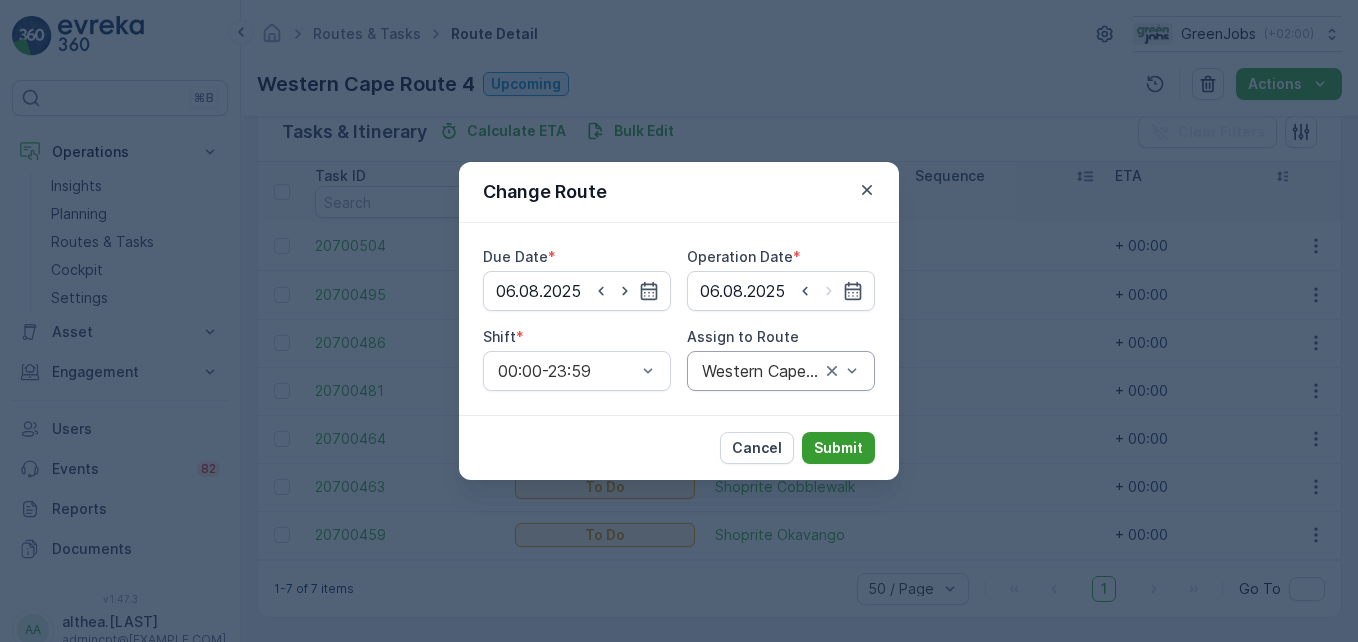 click on "Submit" at bounding box center (838, 448) 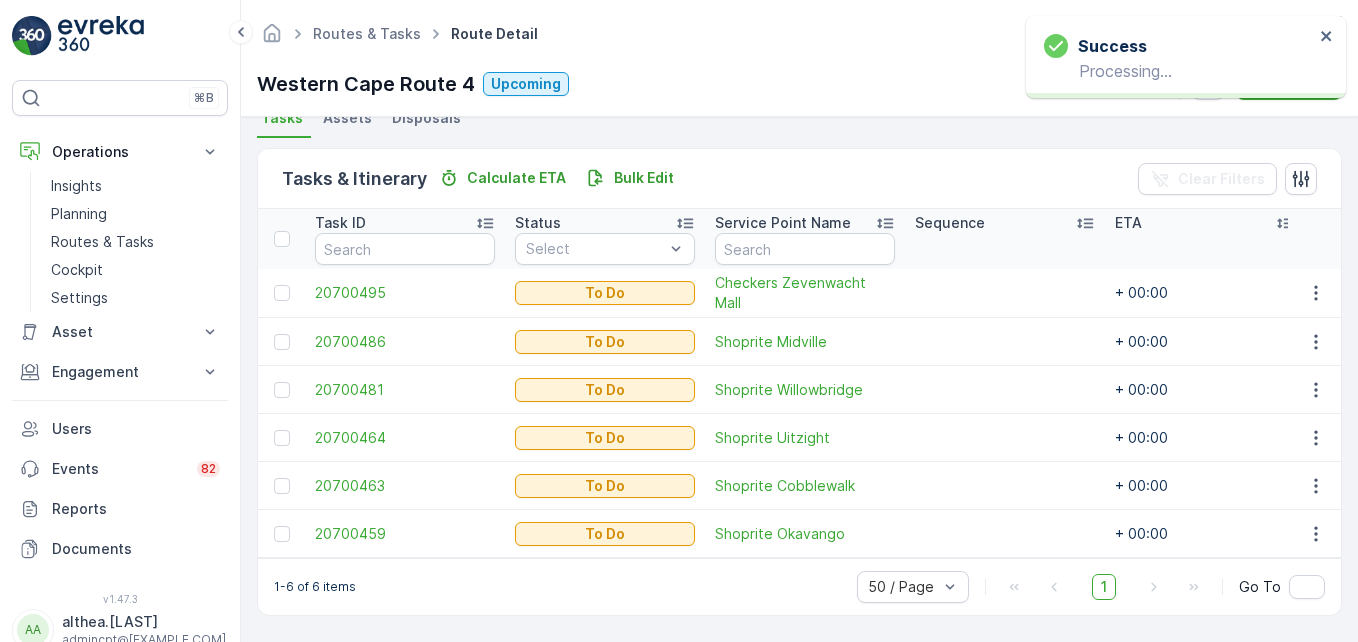 scroll, scrollTop: 463, scrollLeft: 0, axis: vertical 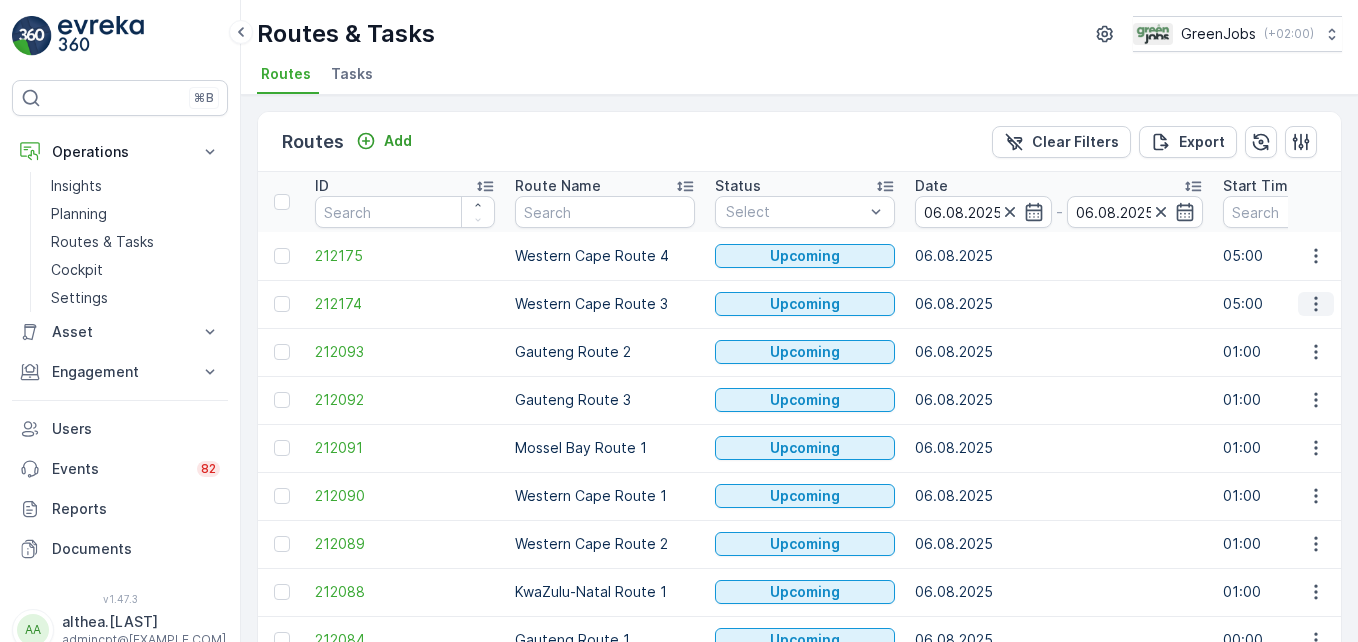 click 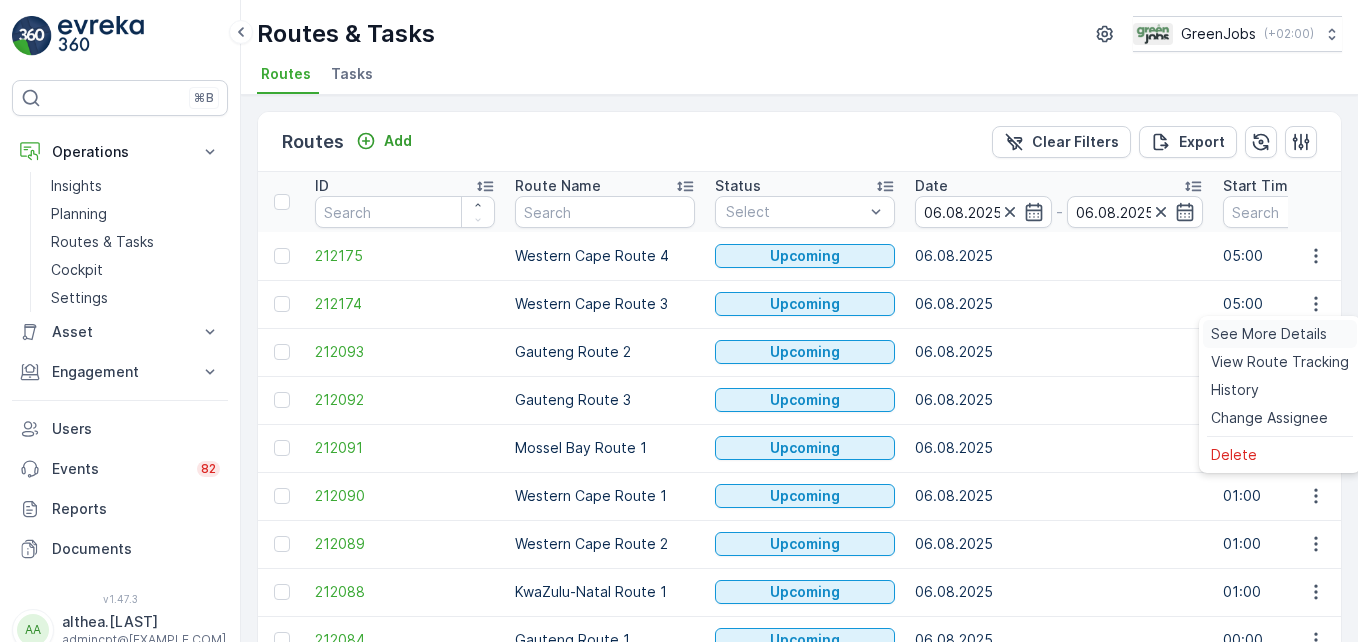 click on "See More Details" at bounding box center (1269, 334) 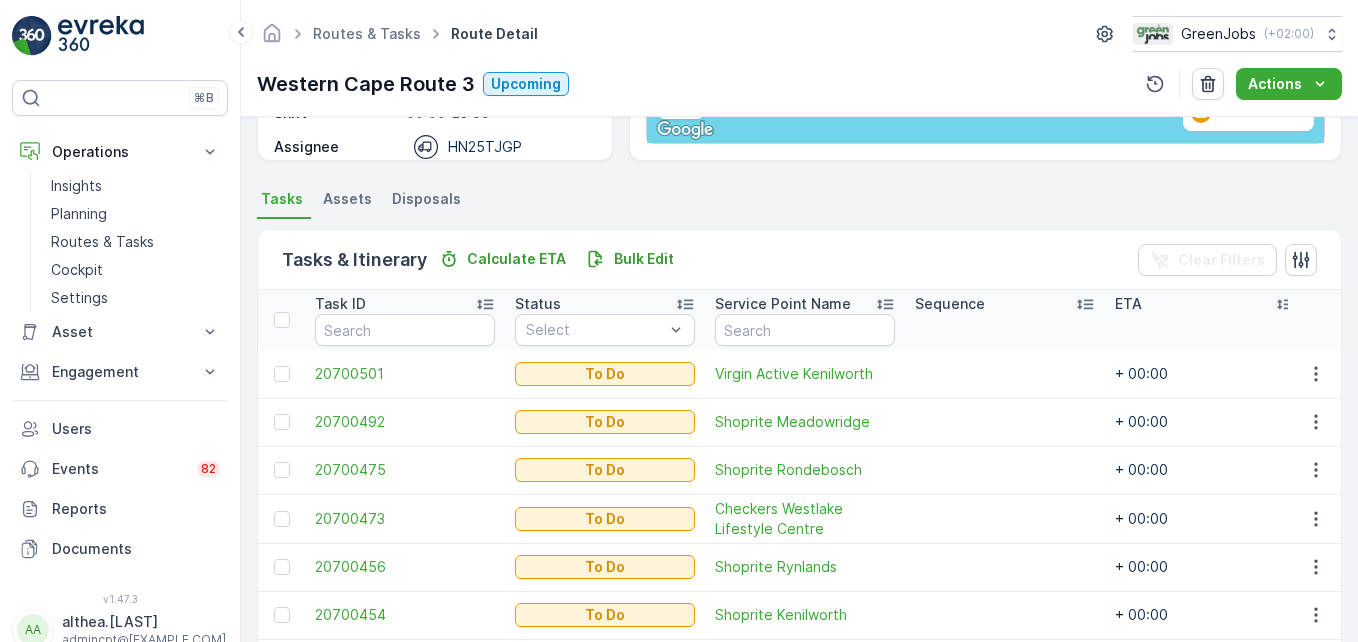 scroll, scrollTop: 0, scrollLeft: 0, axis: both 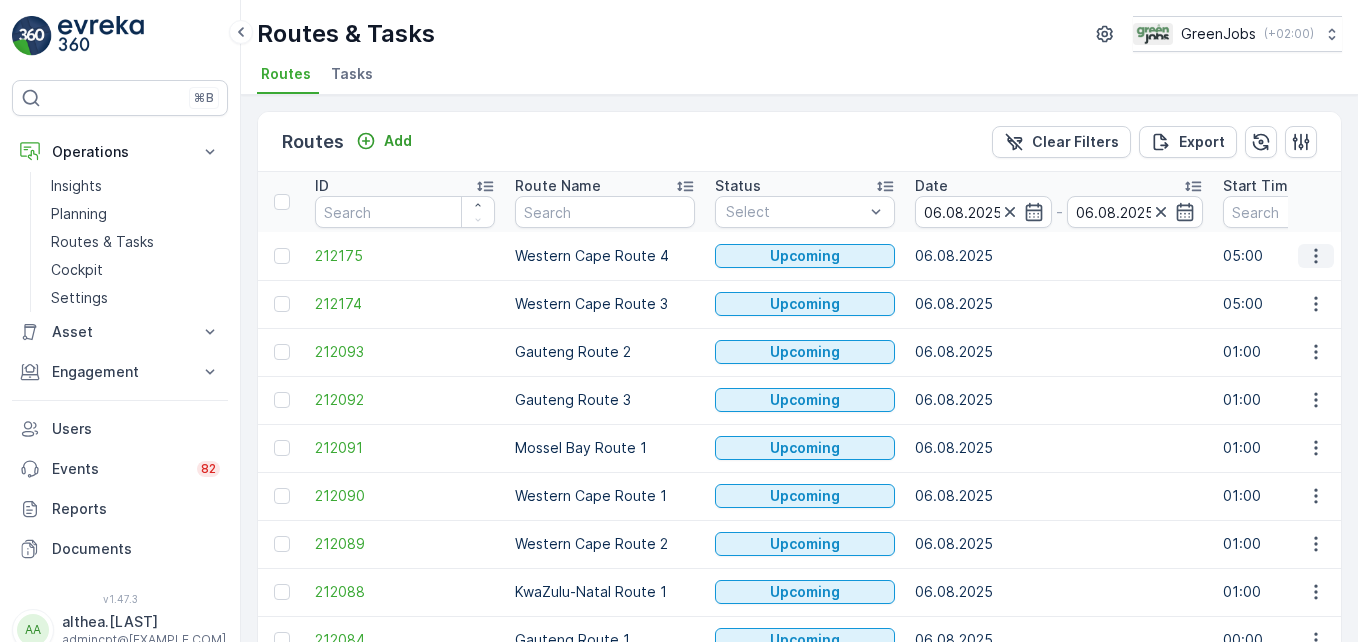 click 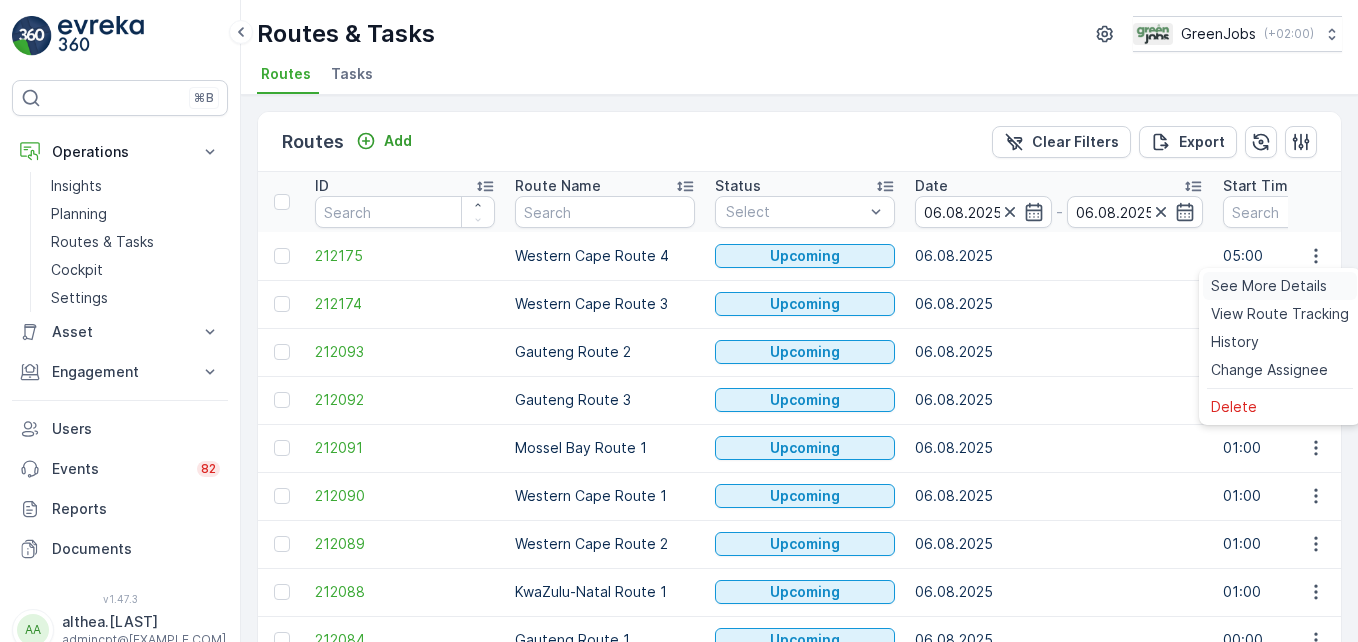 click on "See More Details" at bounding box center [1269, 286] 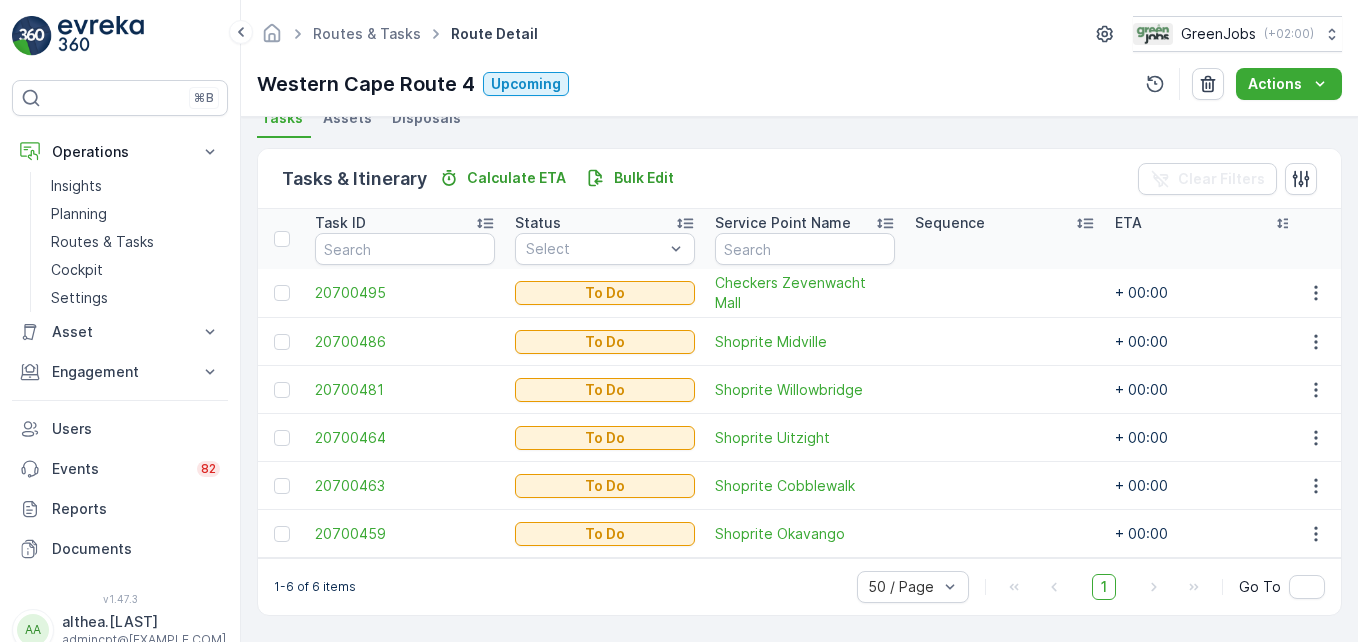 scroll, scrollTop: 463, scrollLeft: 0, axis: vertical 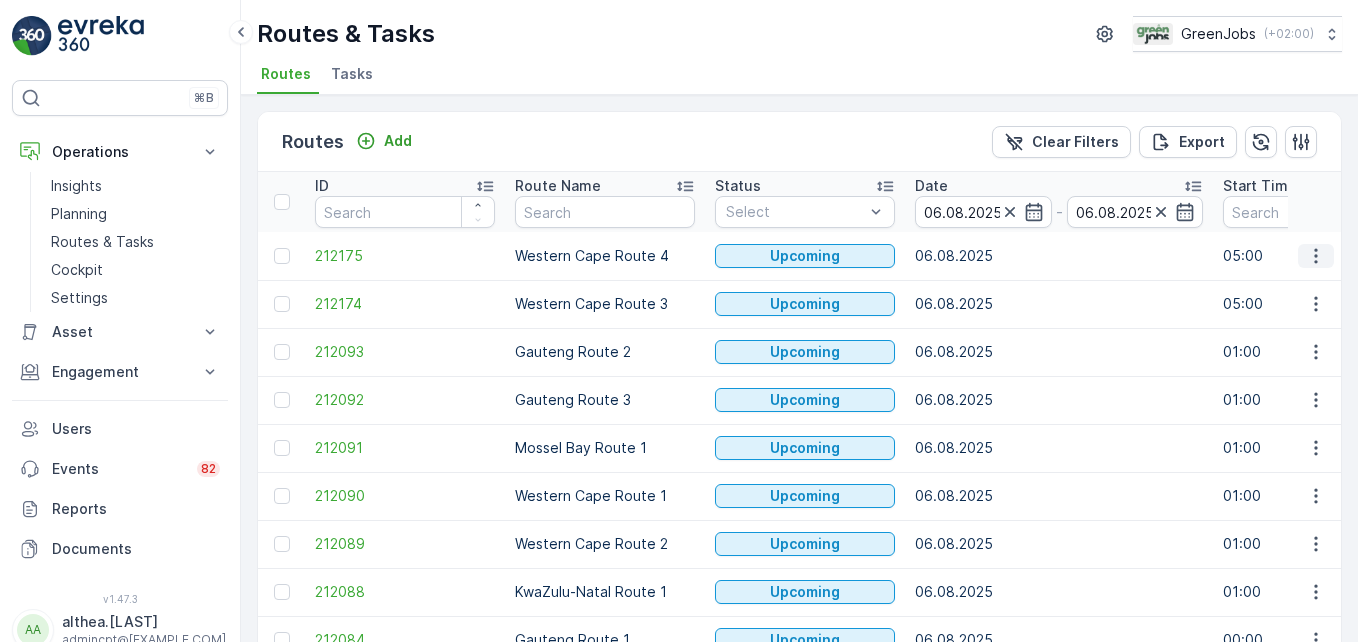 drag, startPoint x: 1312, startPoint y: 256, endPoint x: 1316, endPoint y: 266, distance: 10.770329 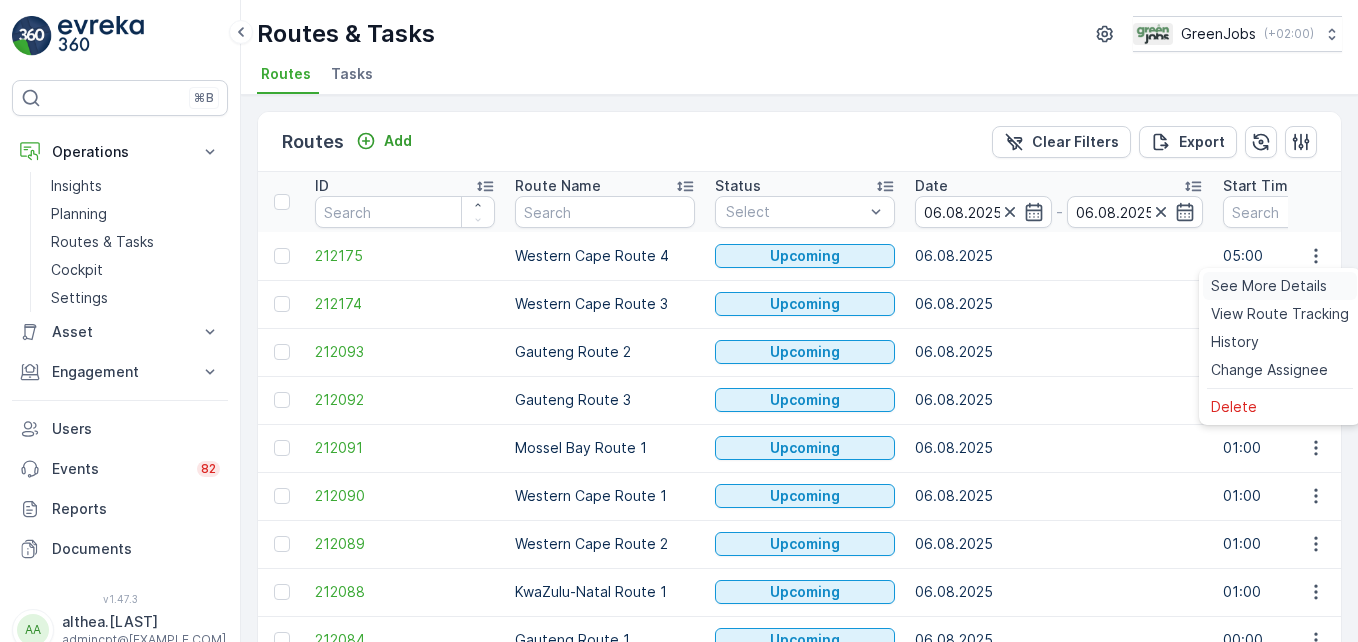 click on "See More Details" at bounding box center [1269, 286] 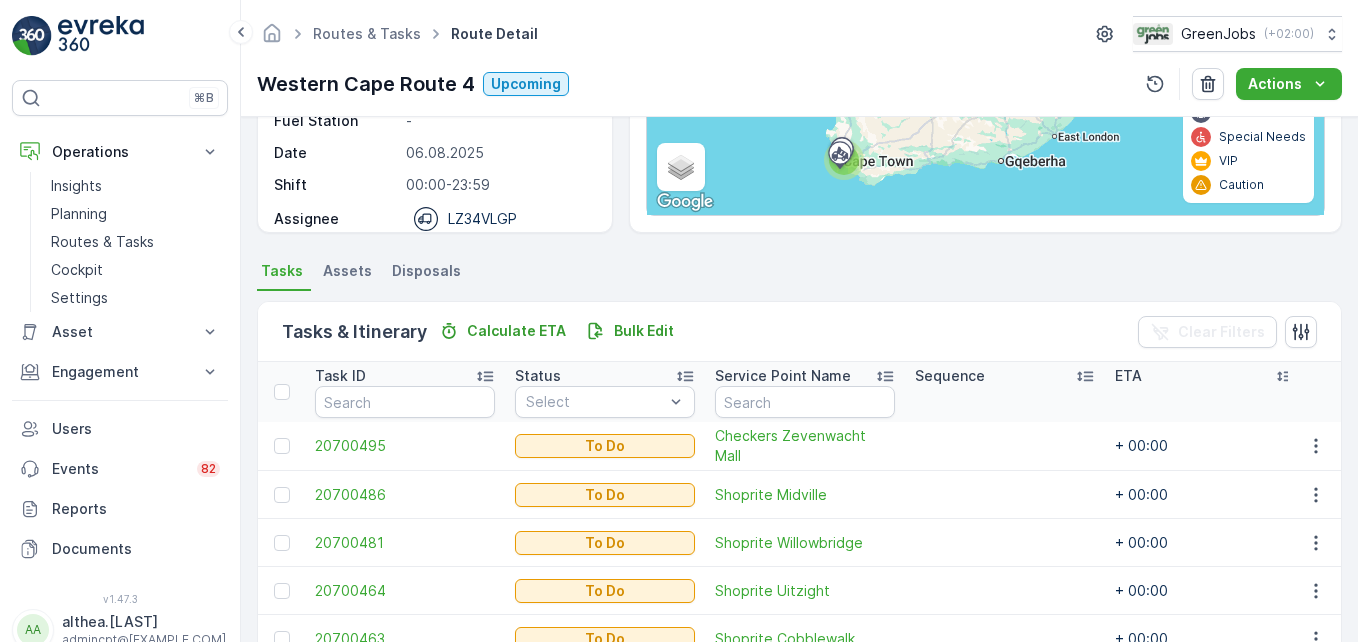 scroll, scrollTop: 463, scrollLeft: 0, axis: vertical 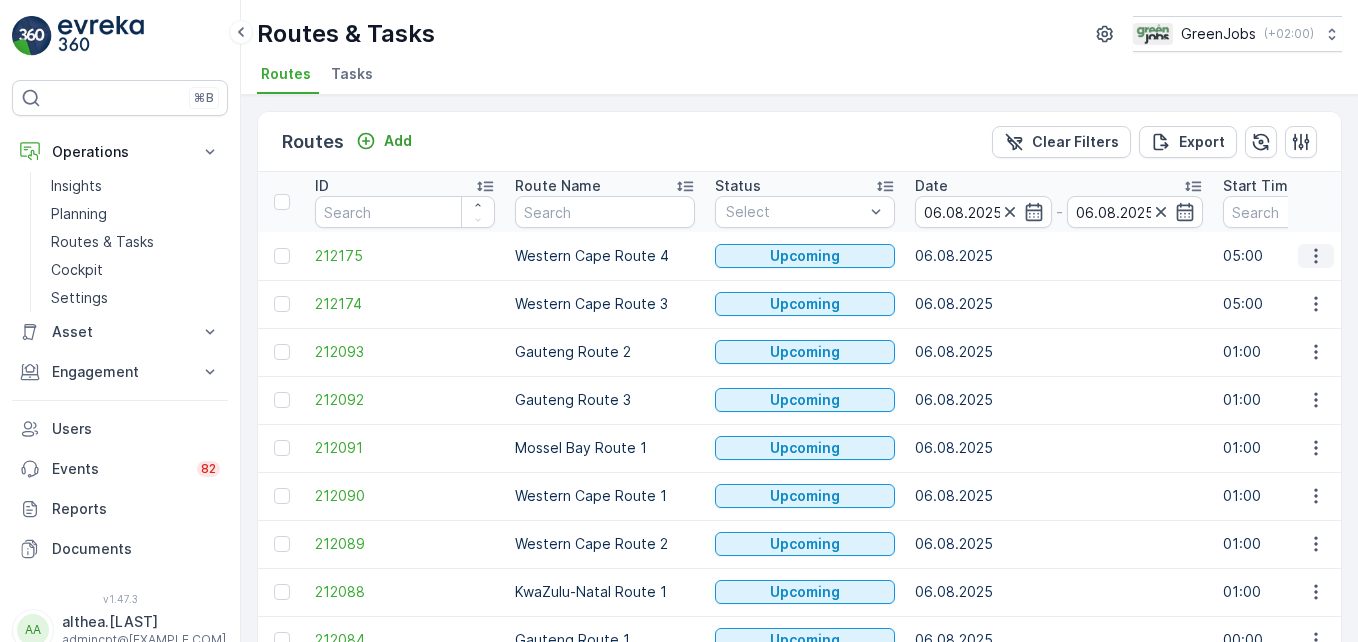 click 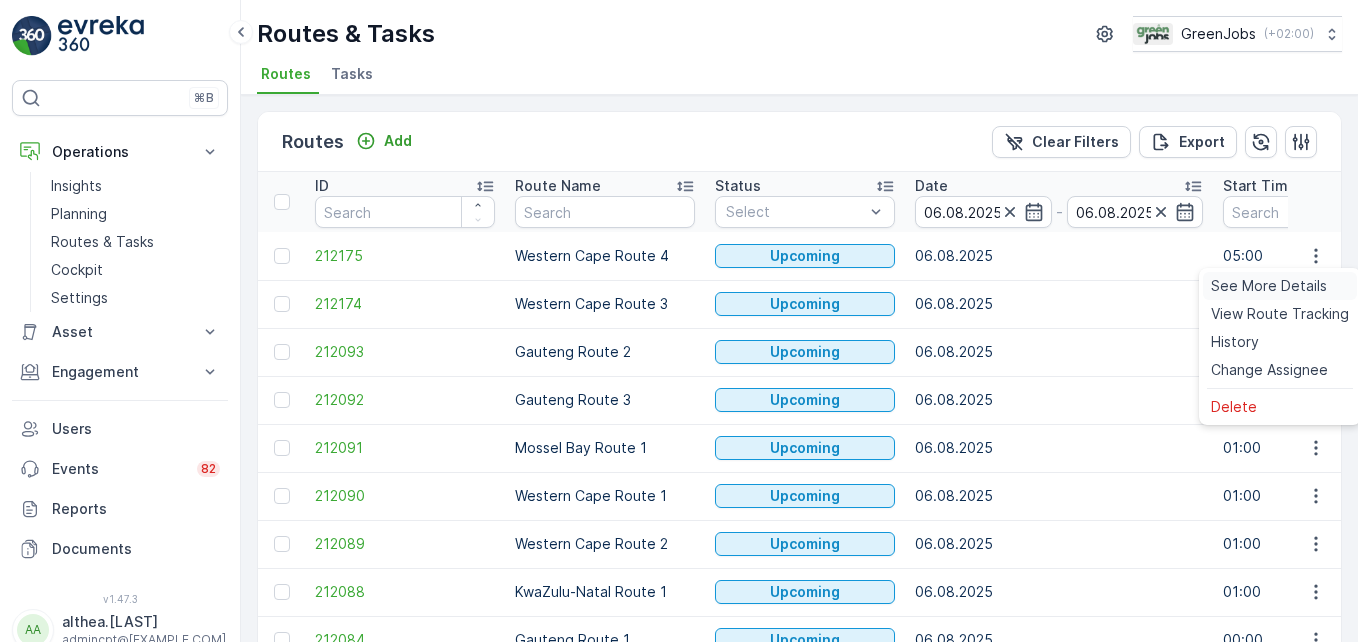 click on "See More Details" at bounding box center [1269, 286] 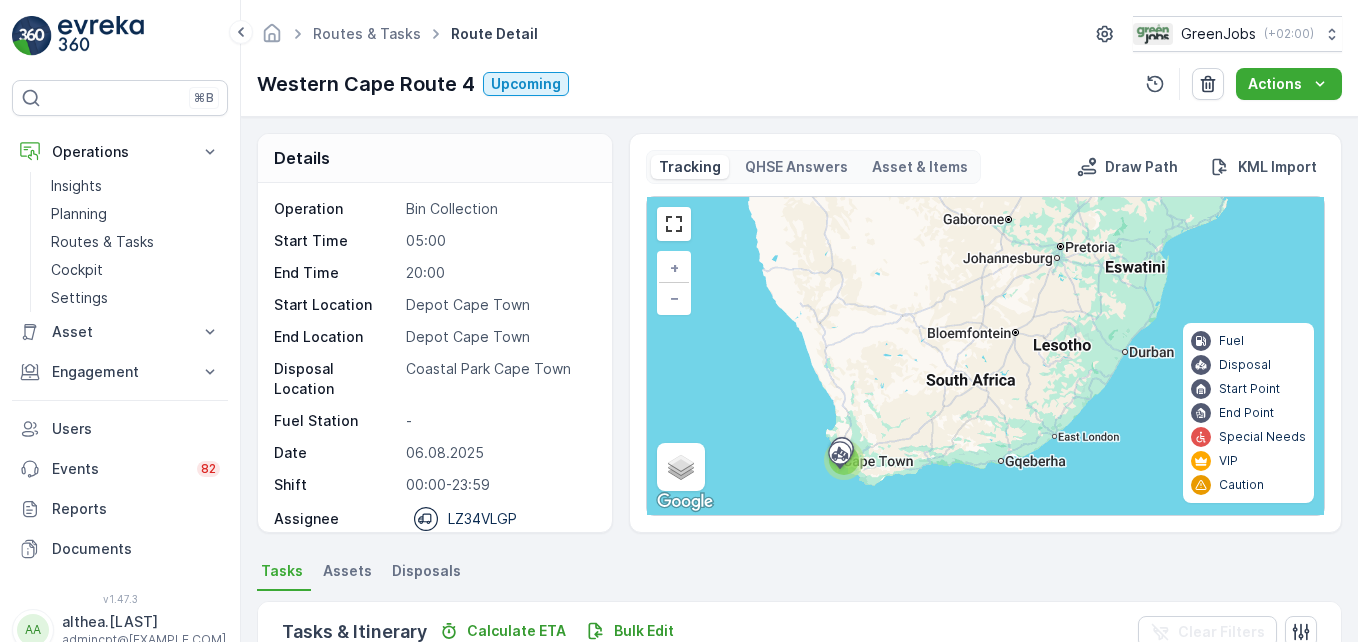 scroll, scrollTop: 463, scrollLeft: 0, axis: vertical 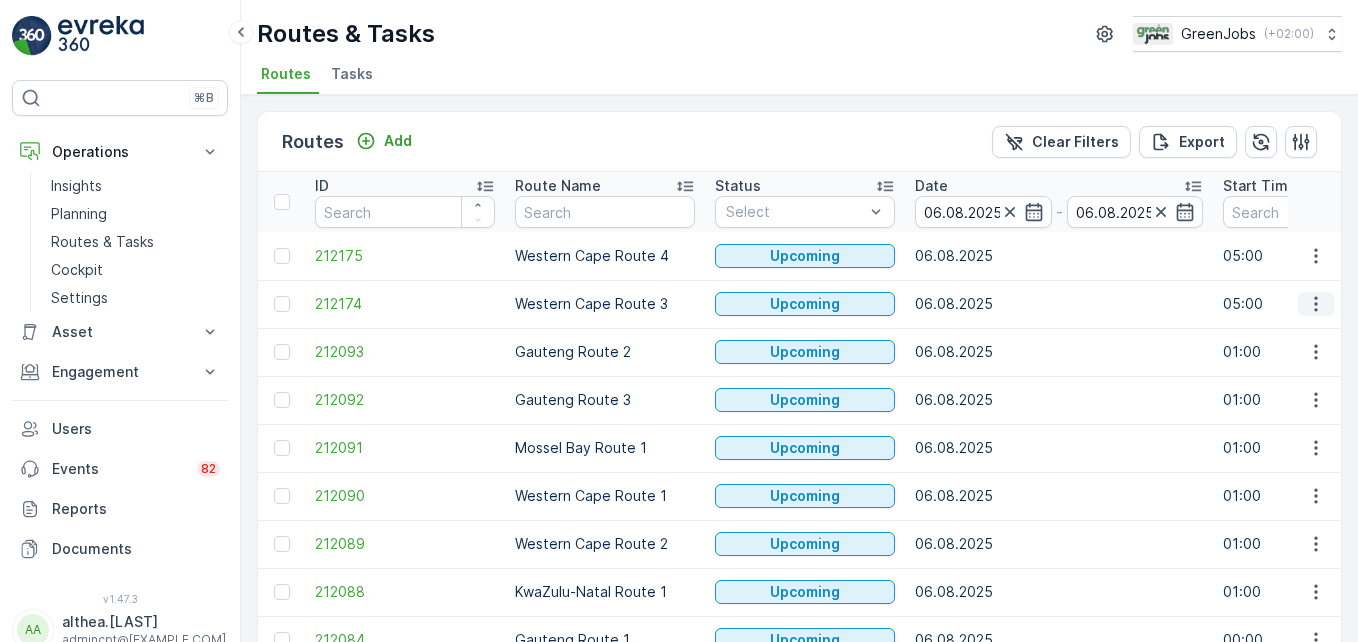 click 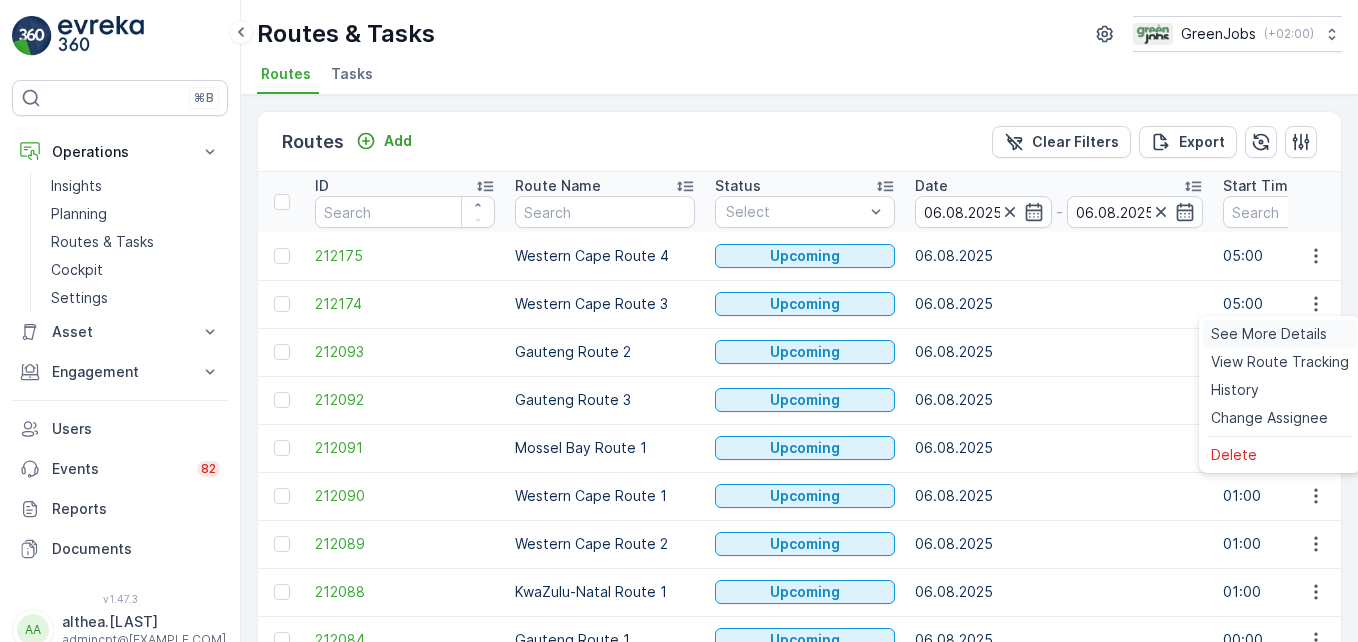 click on "See More Details" at bounding box center [1269, 334] 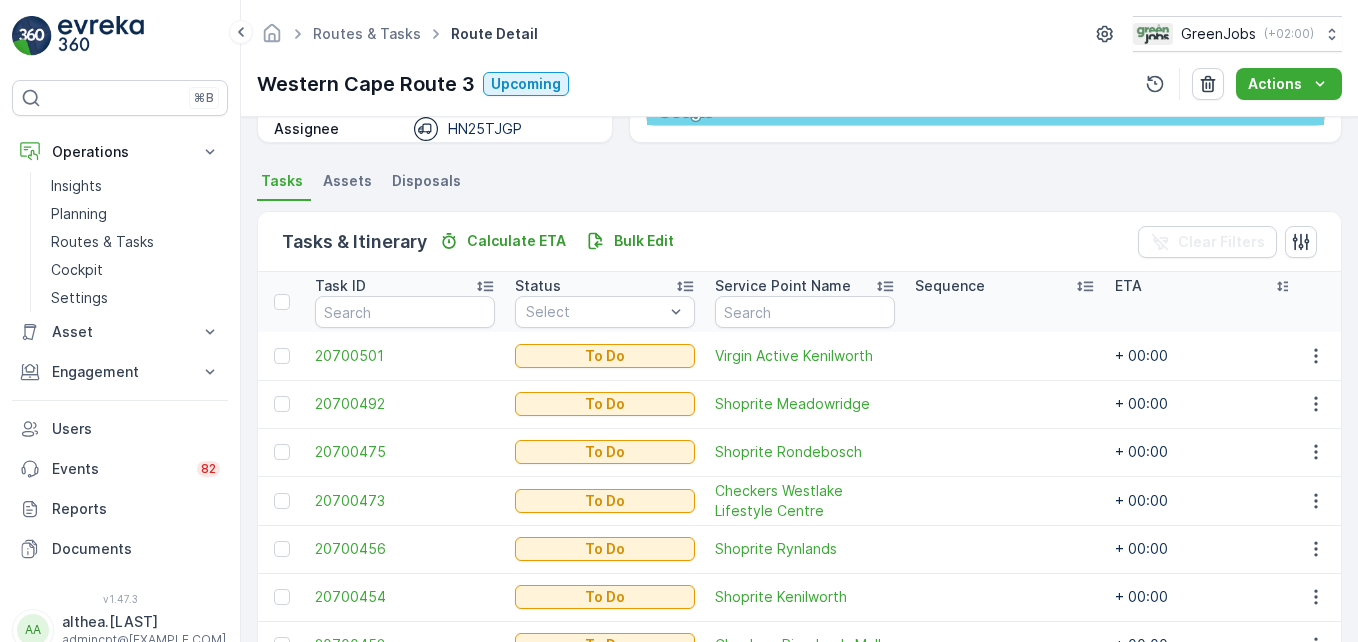 scroll, scrollTop: 490, scrollLeft: 0, axis: vertical 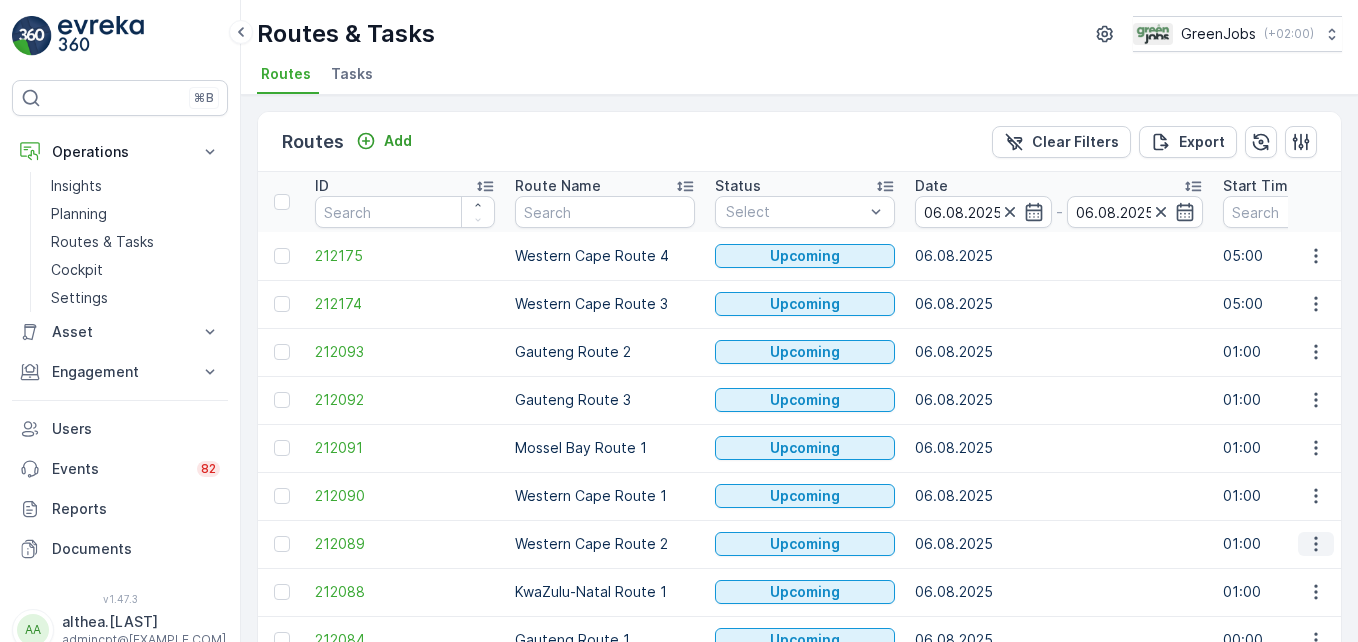 click 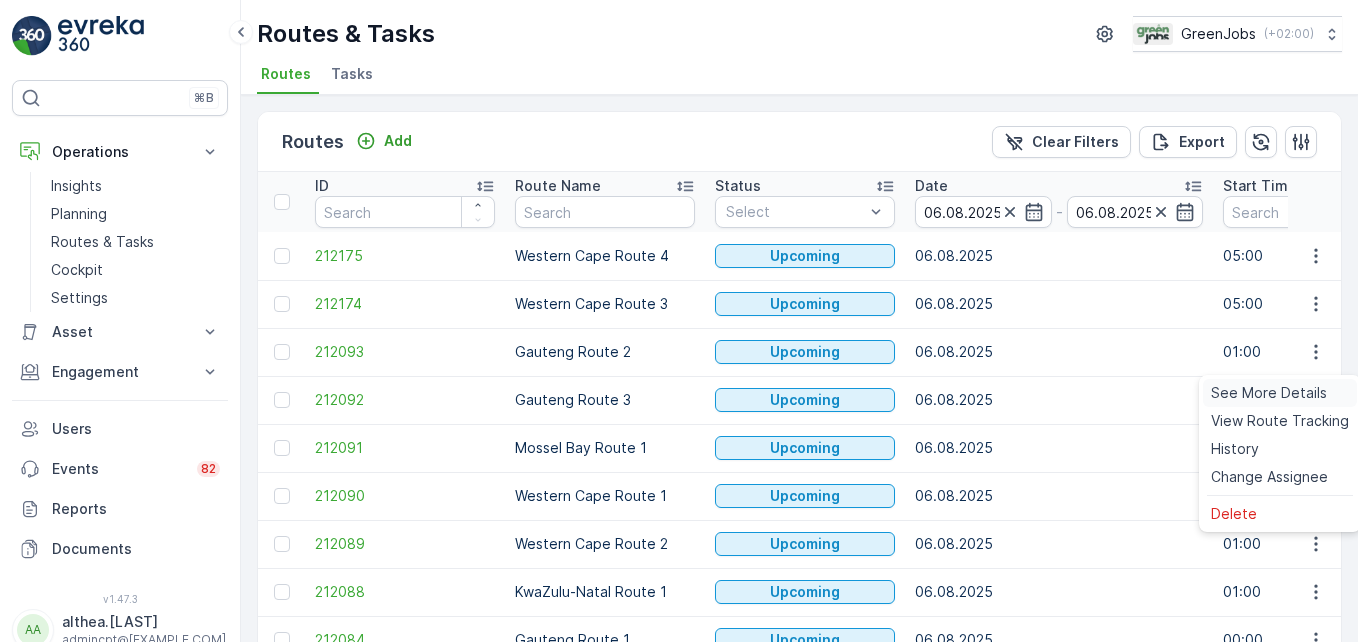 click on "See More Details" at bounding box center [1269, 393] 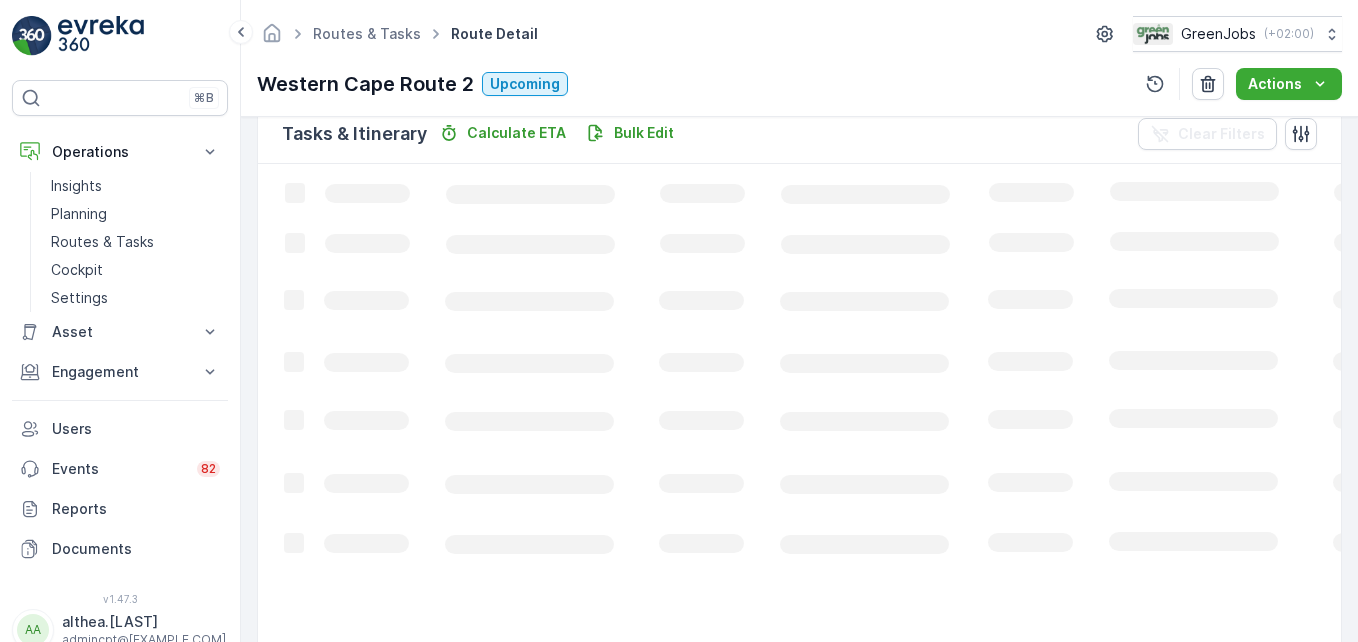 scroll, scrollTop: 500, scrollLeft: 0, axis: vertical 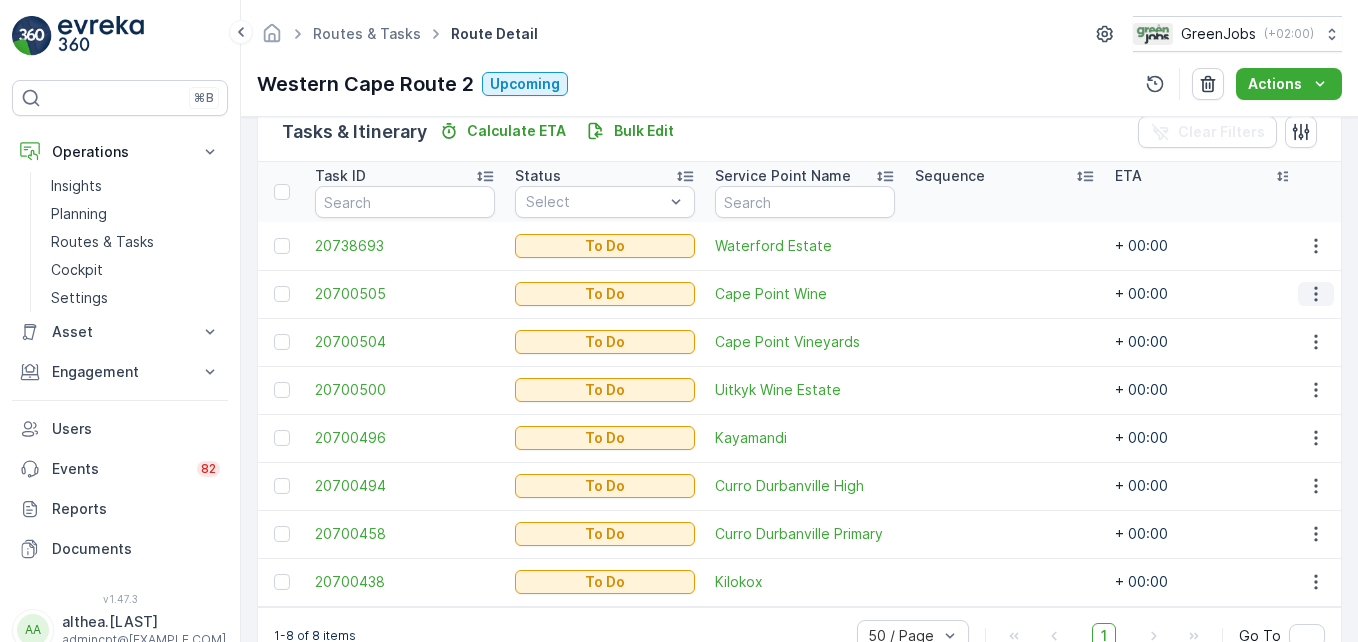 click 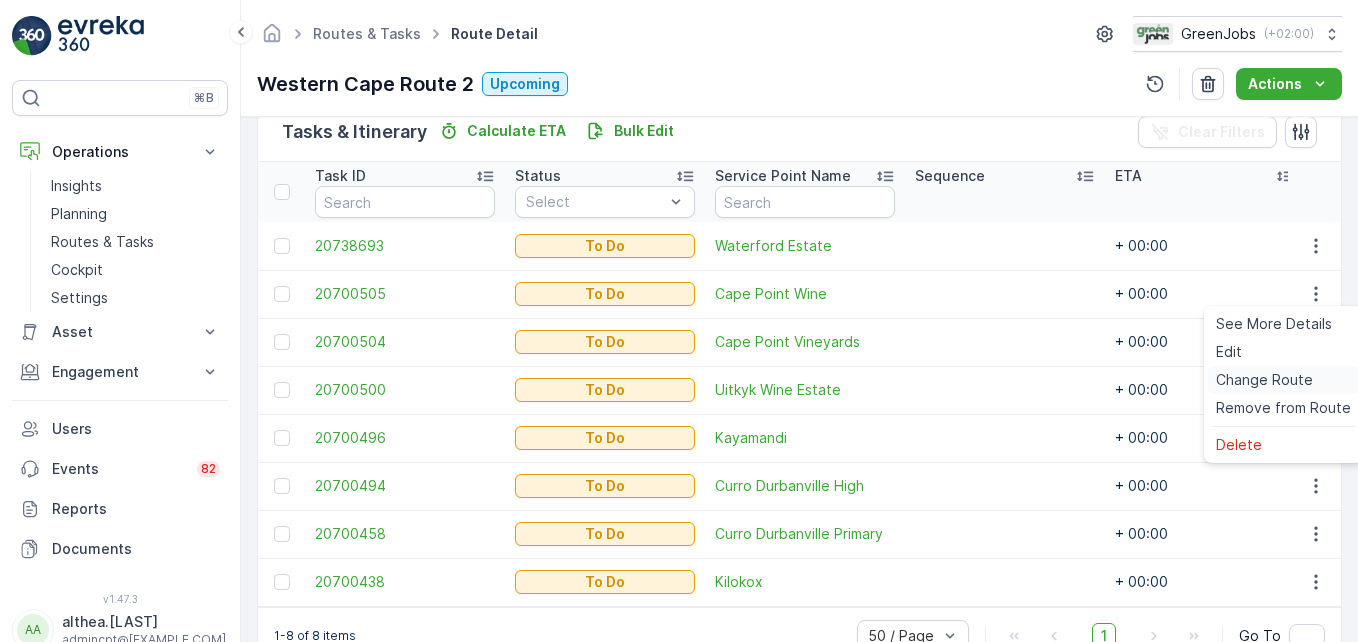 click on "Change Route" at bounding box center (1264, 380) 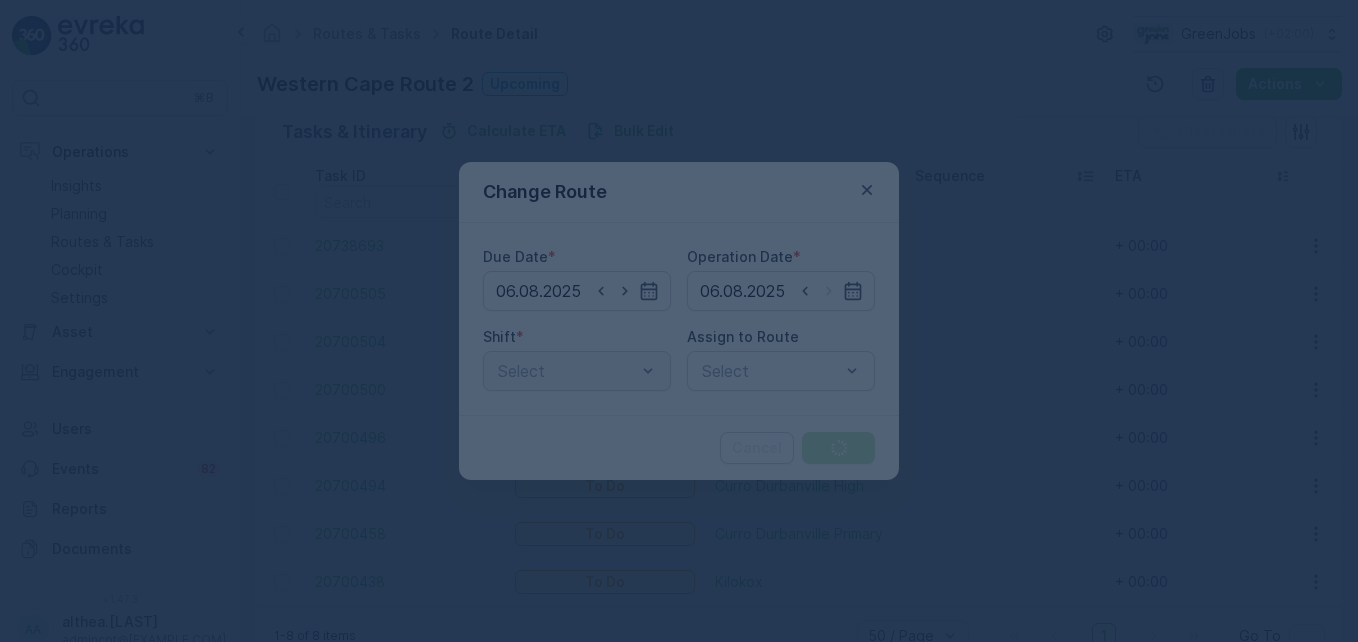 type on "06.08.2025" 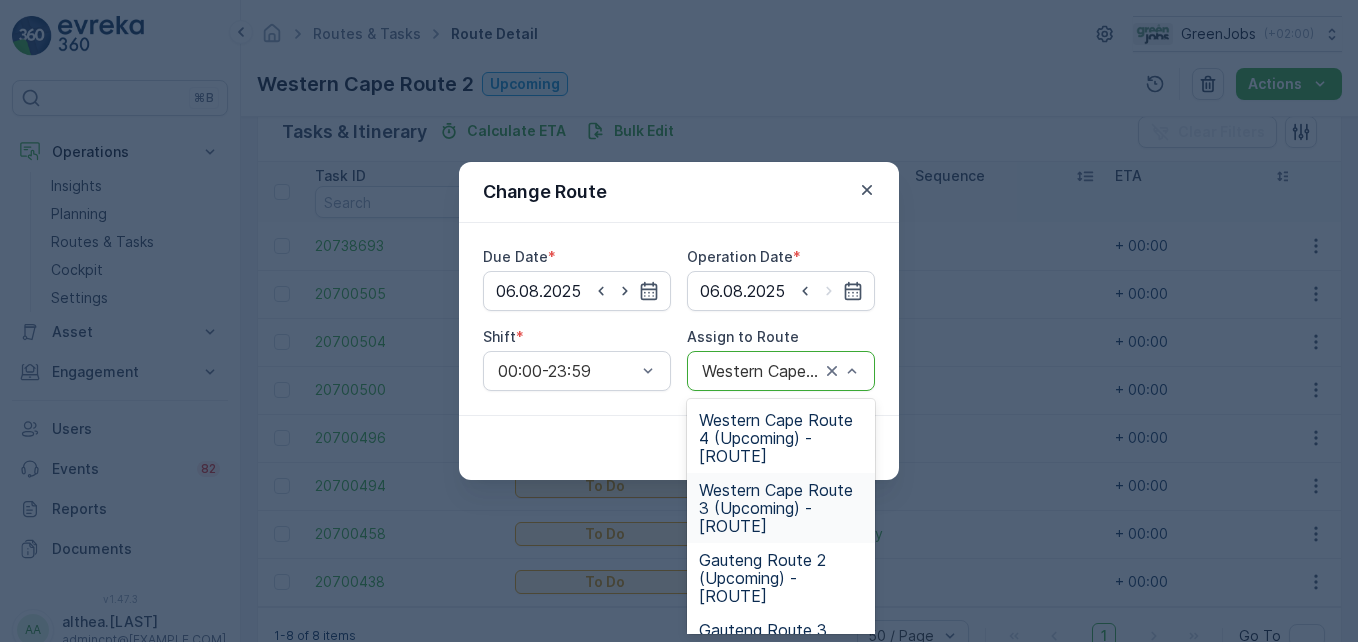 click on "Western Cape Route 3 (Upcoming) - [ROUTE]" at bounding box center [781, 508] 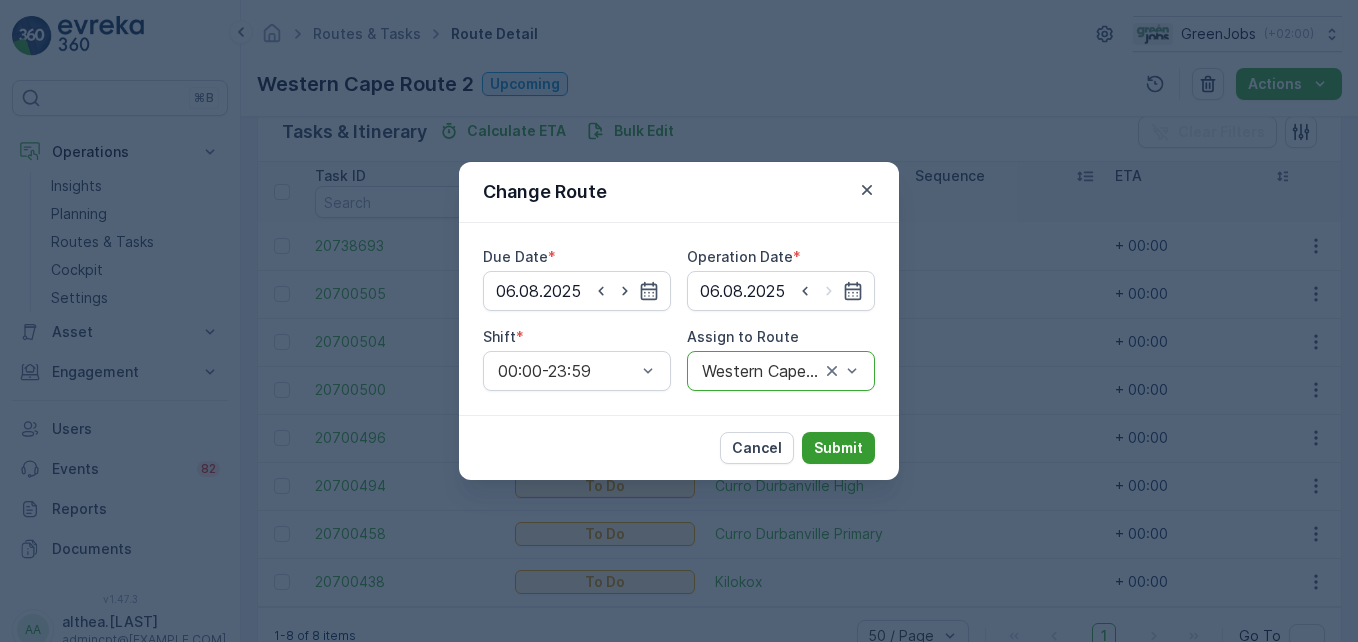 click on "Submit" at bounding box center (838, 448) 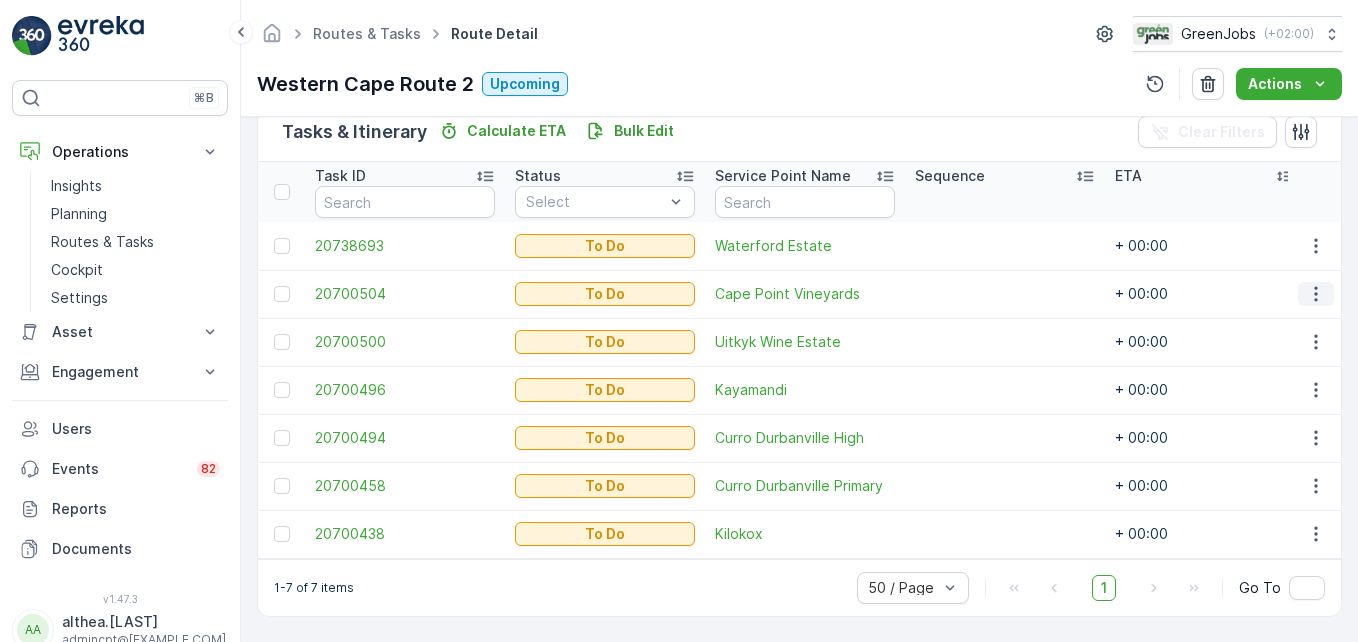 click 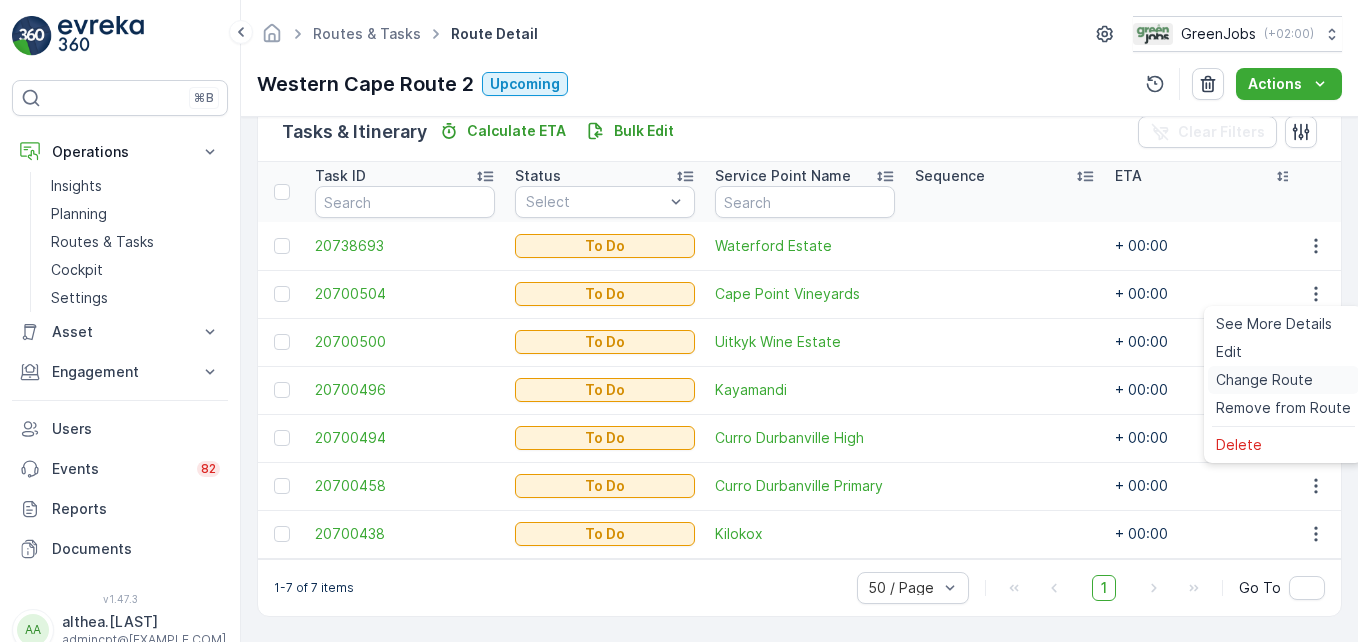 click on "Change Route" at bounding box center [1264, 380] 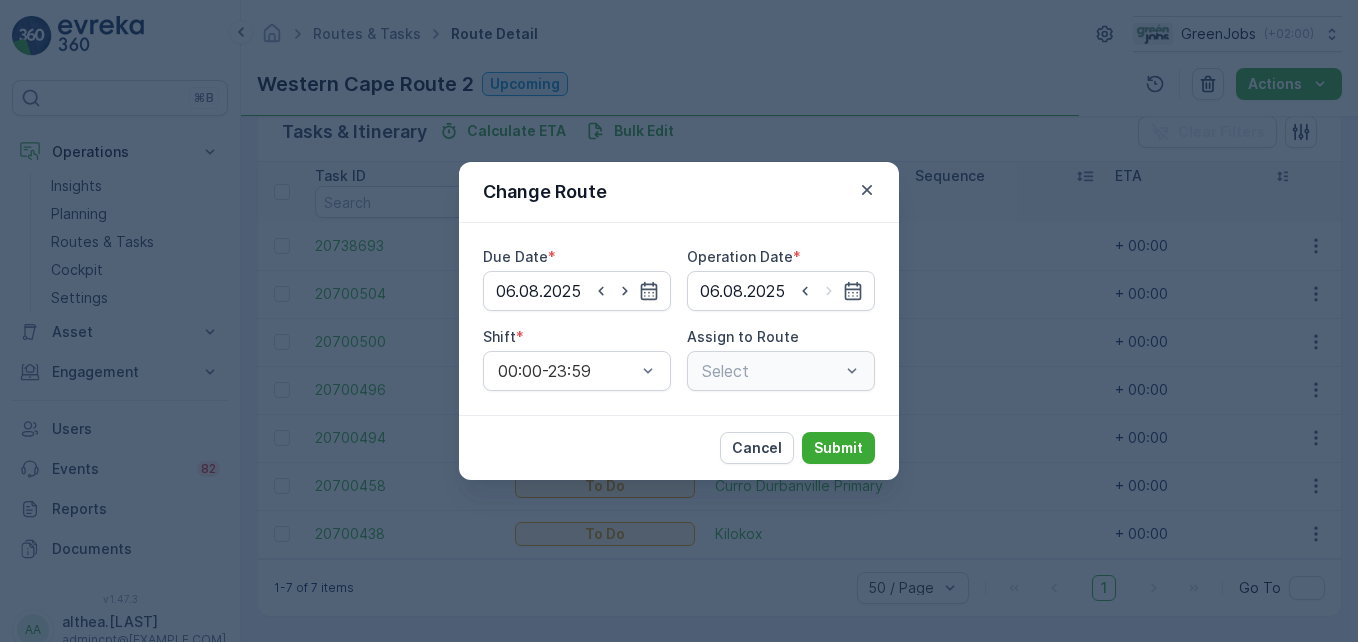type on "06.08.2025" 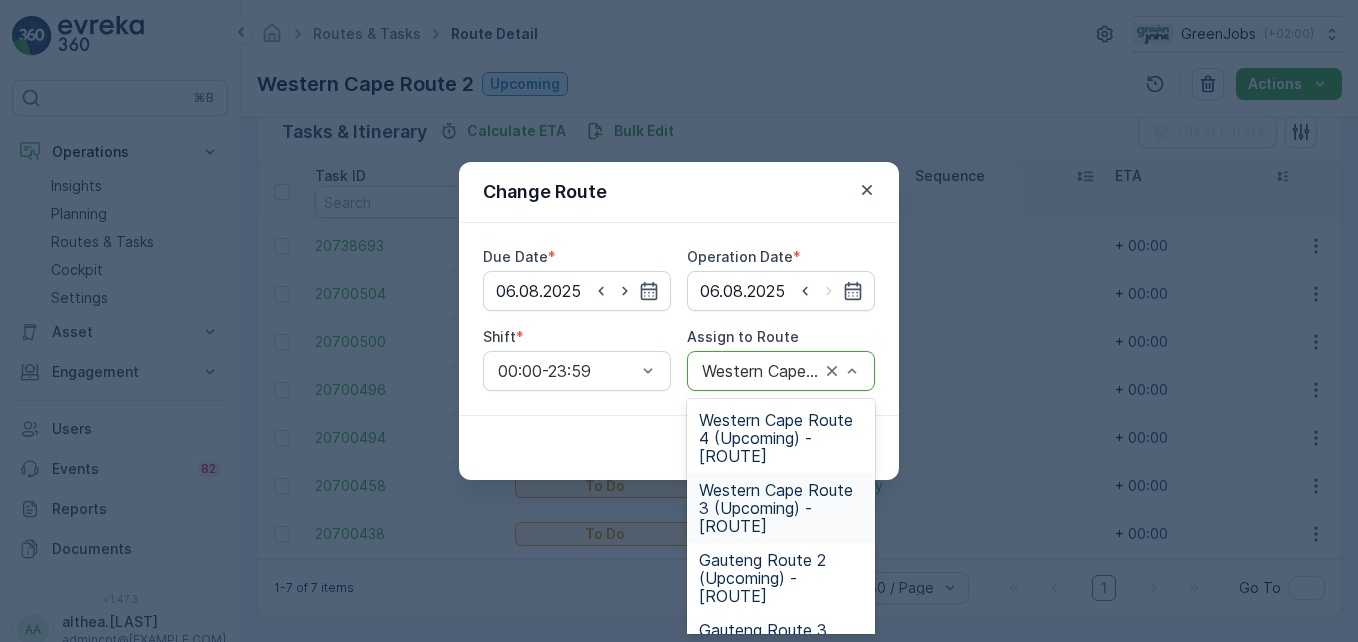 click on "Western Cape Route 3 (Upcoming) - [ROUTE]" at bounding box center (781, 508) 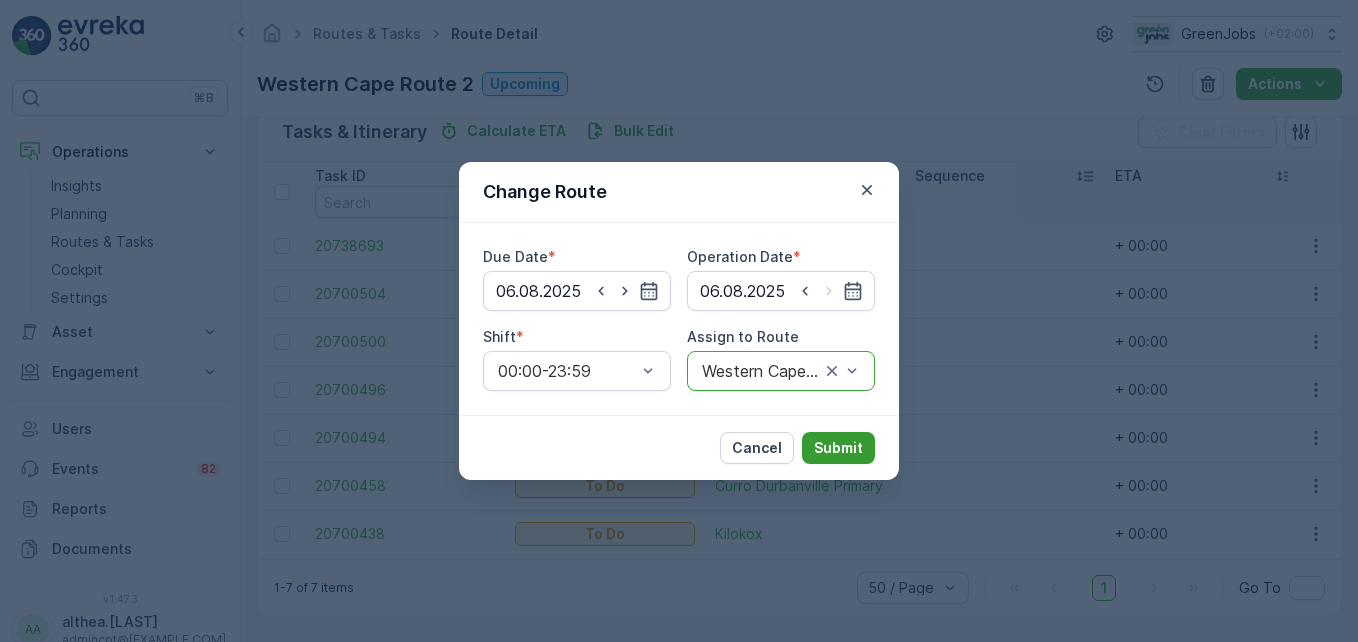 click on "Submit" at bounding box center [838, 448] 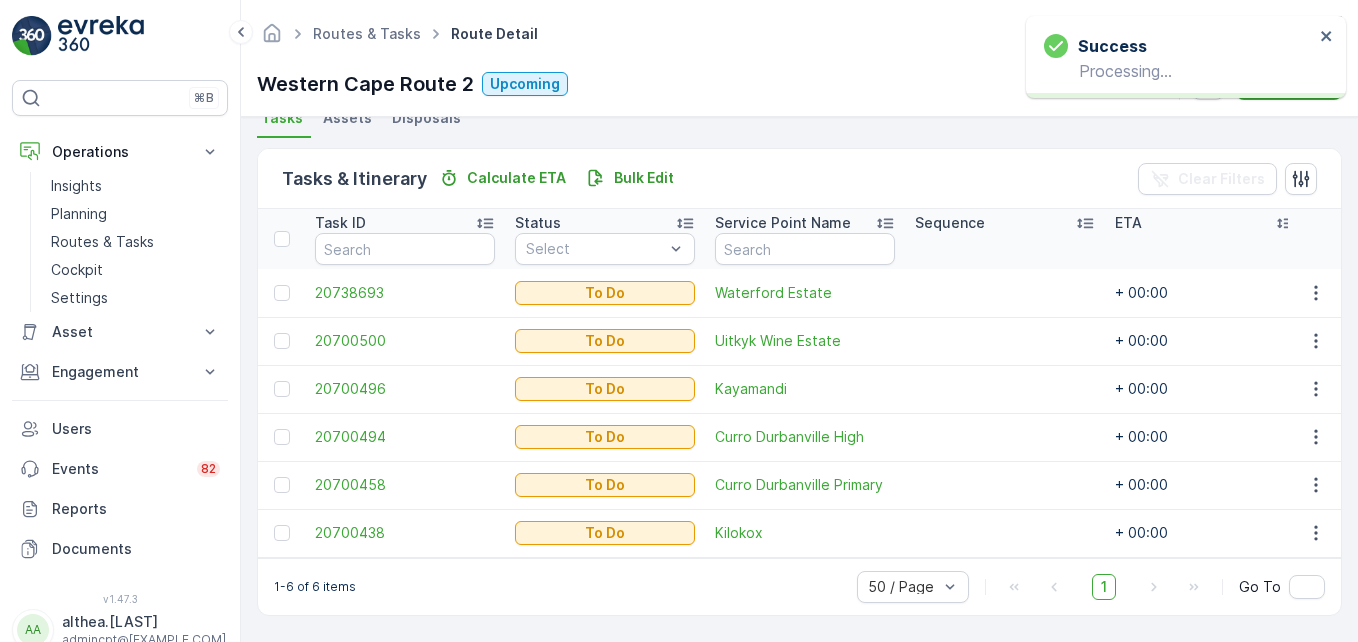 scroll, scrollTop: 463, scrollLeft: 0, axis: vertical 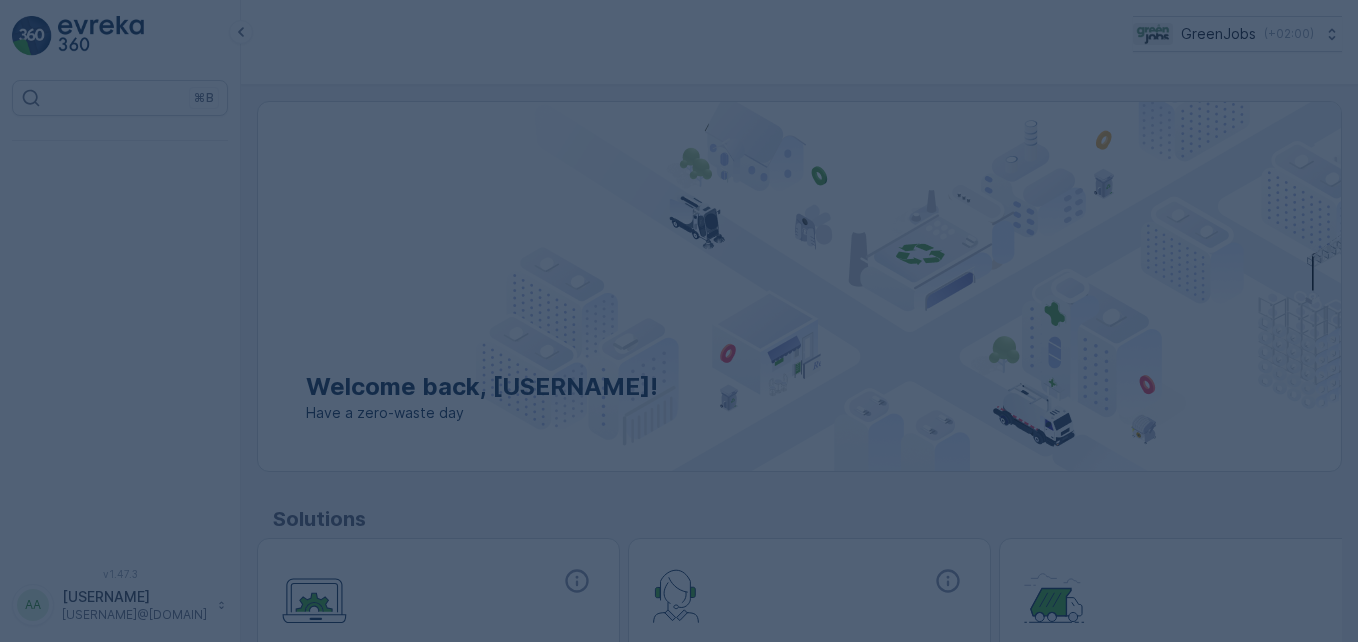 click at bounding box center [679, 321] 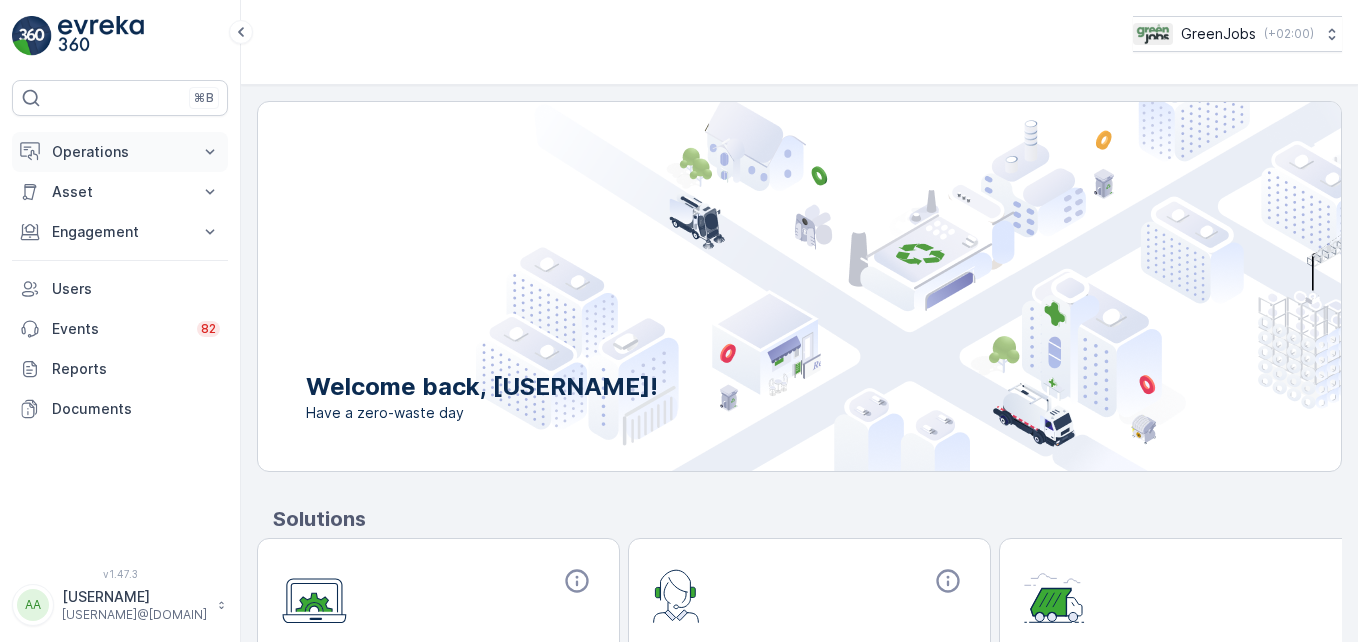 click 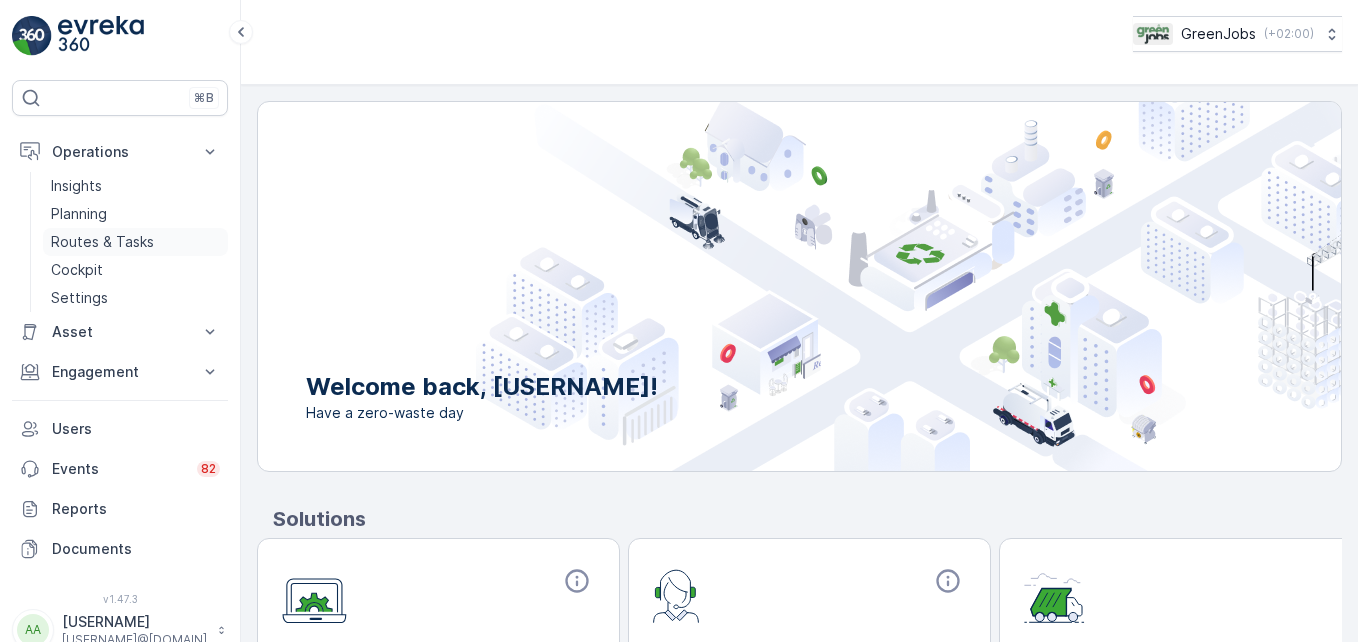 click on "Routes & Tasks" at bounding box center (102, 242) 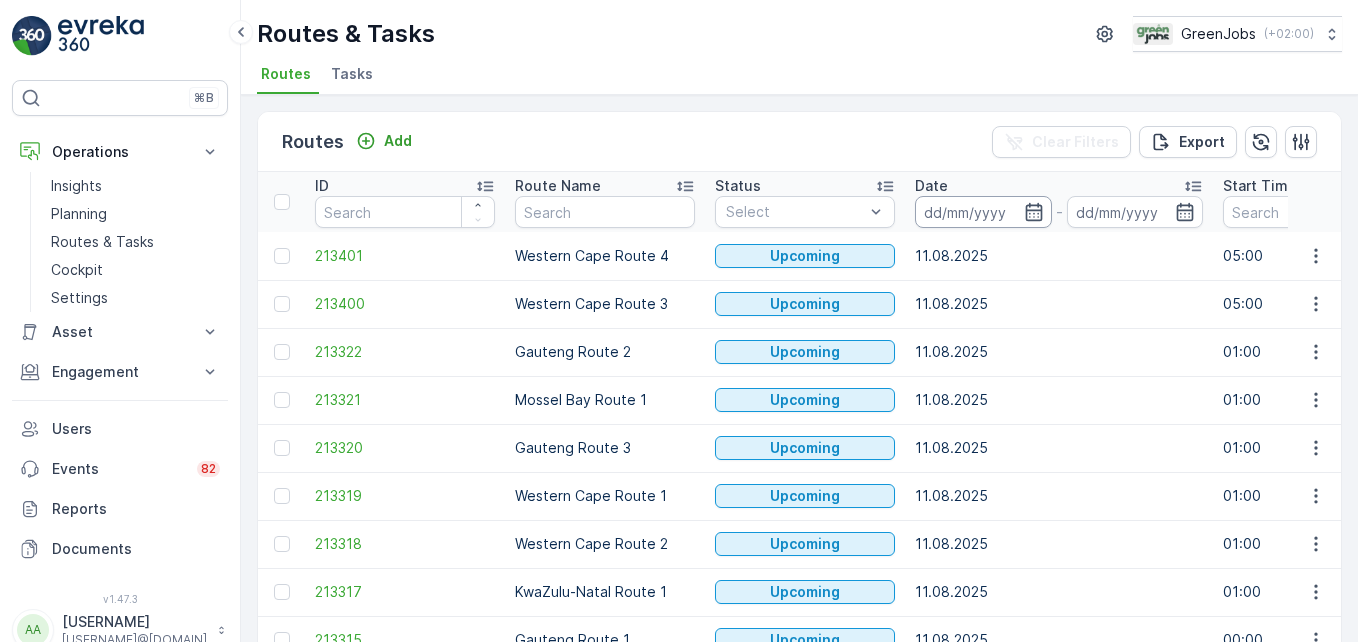 click at bounding box center (983, 212) 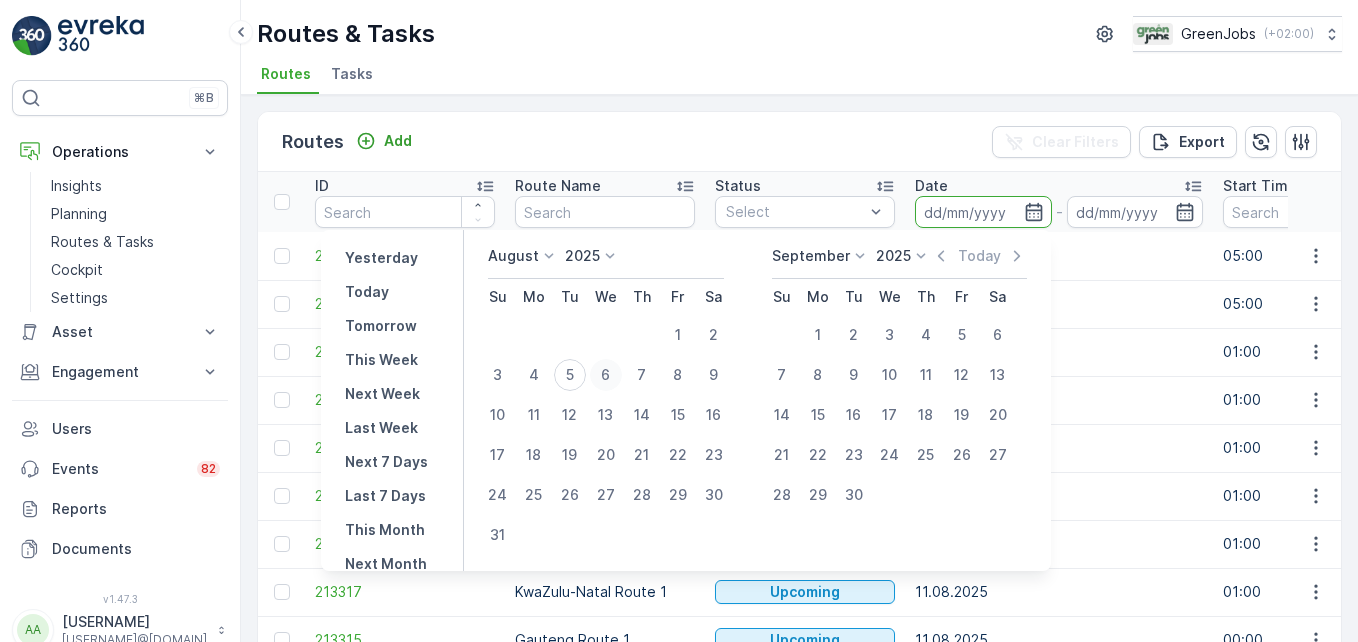 click on "6" at bounding box center (606, 375) 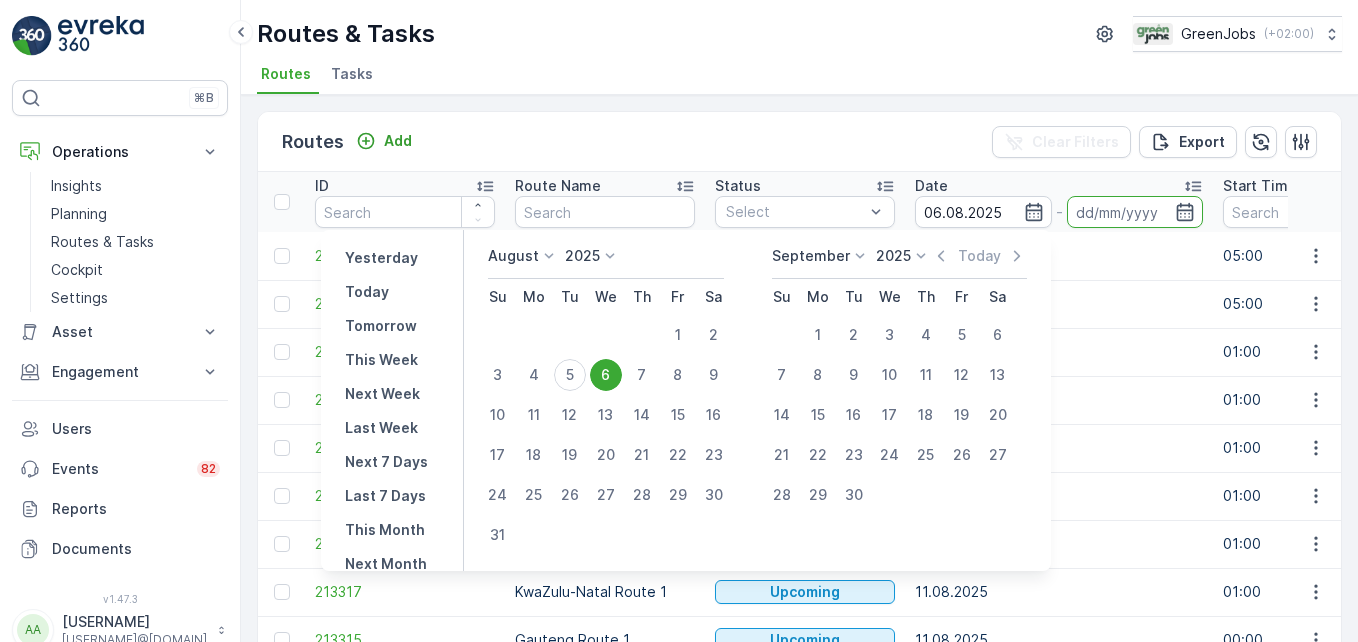 click on "6" at bounding box center [606, 375] 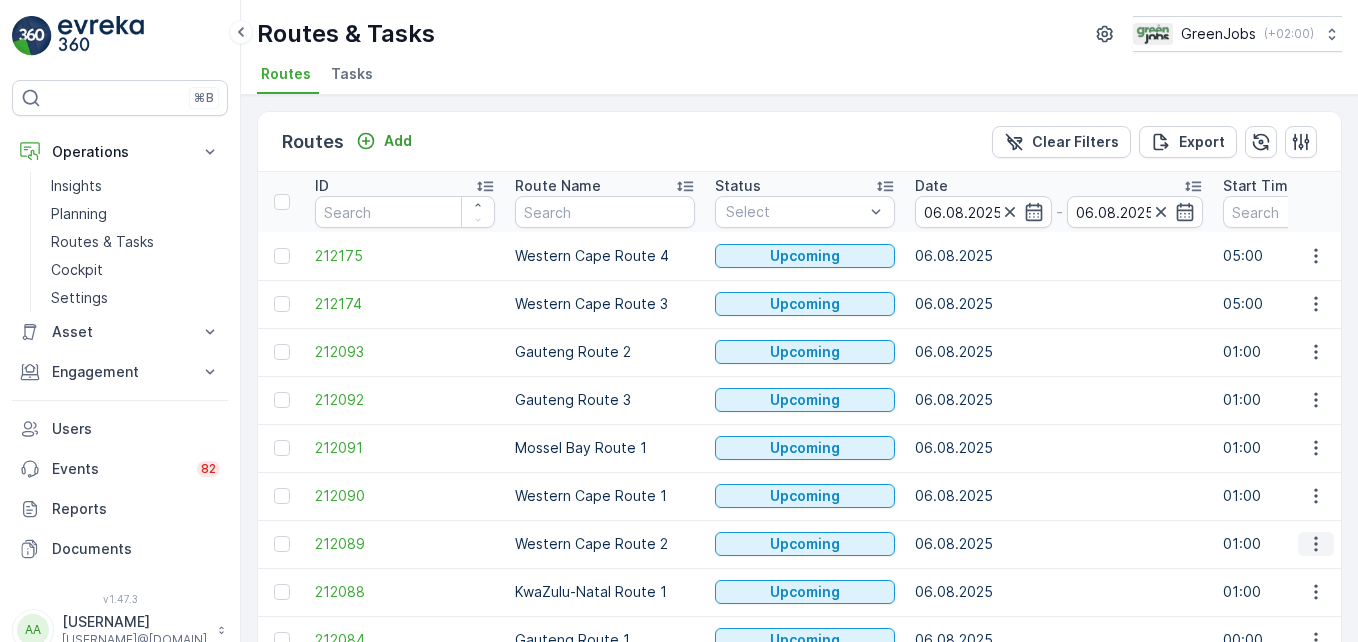 click 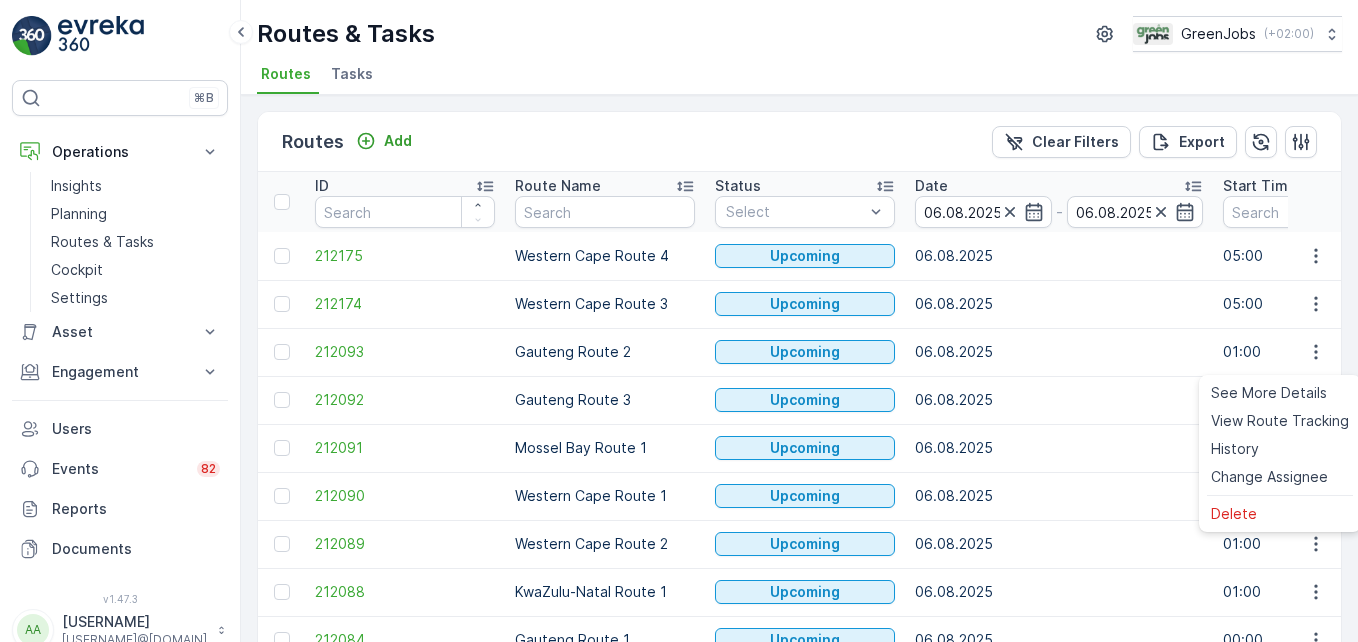 click on "06.08.2025" at bounding box center (1059, 400) 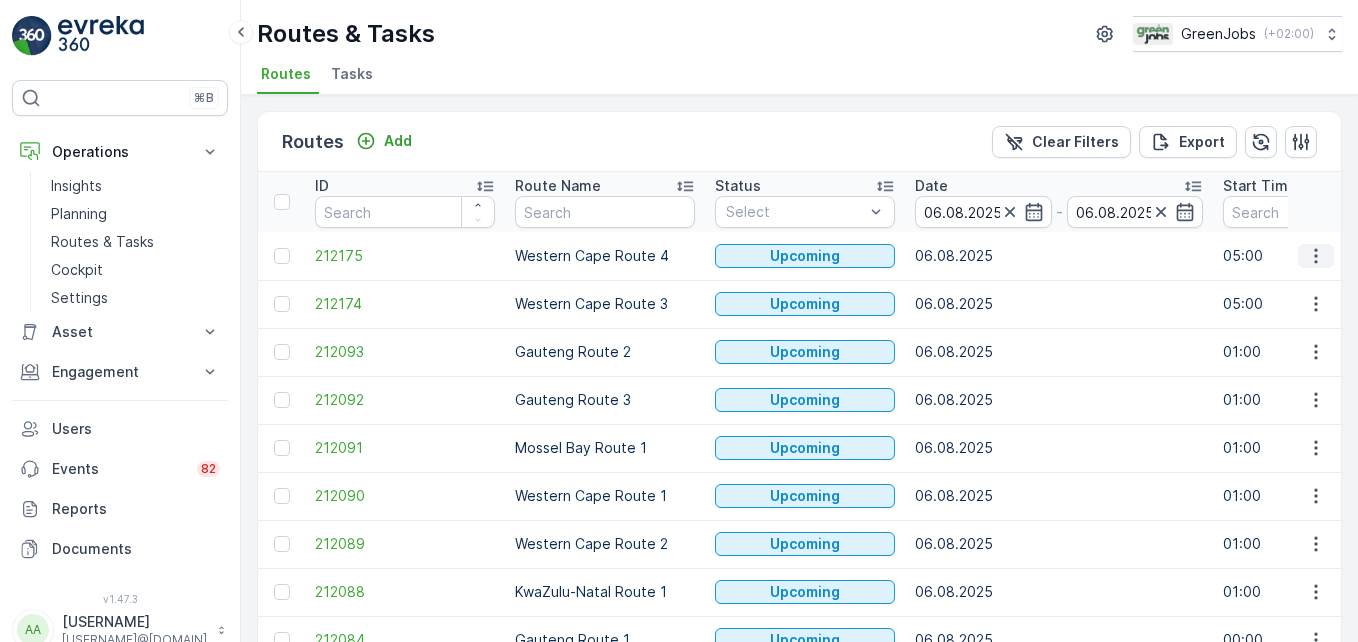 click 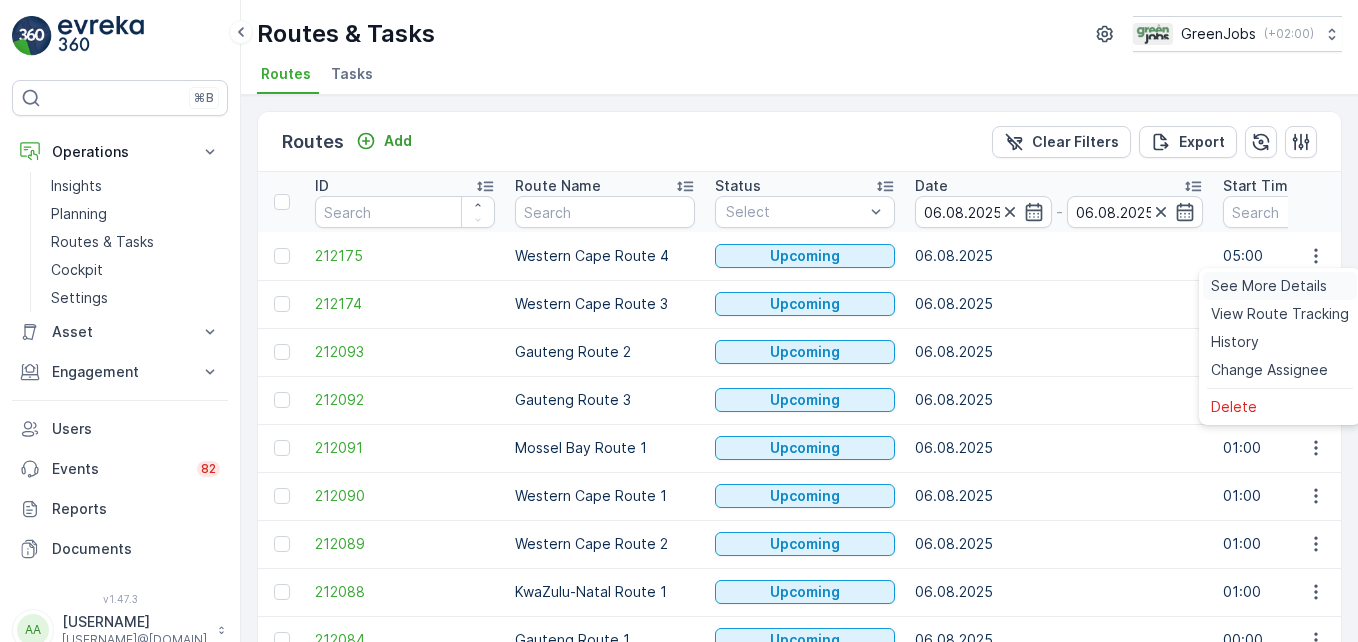click on "See More Details" at bounding box center [1269, 286] 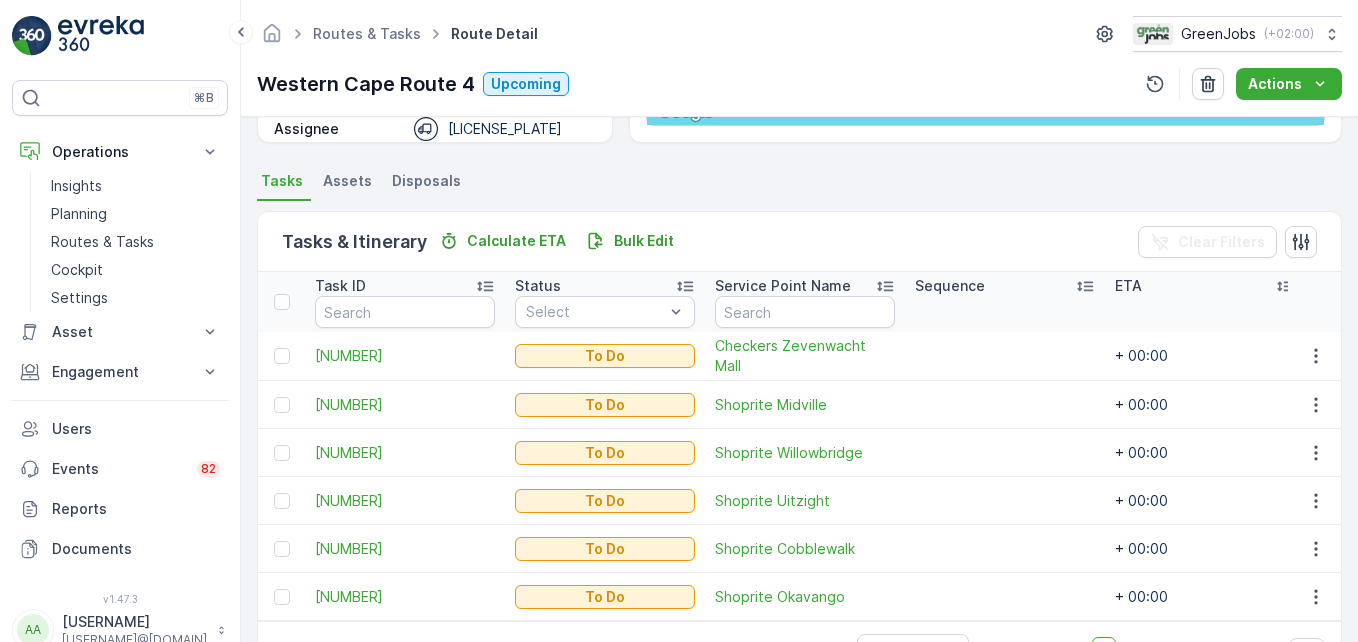 scroll, scrollTop: 463, scrollLeft: 0, axis: vertical 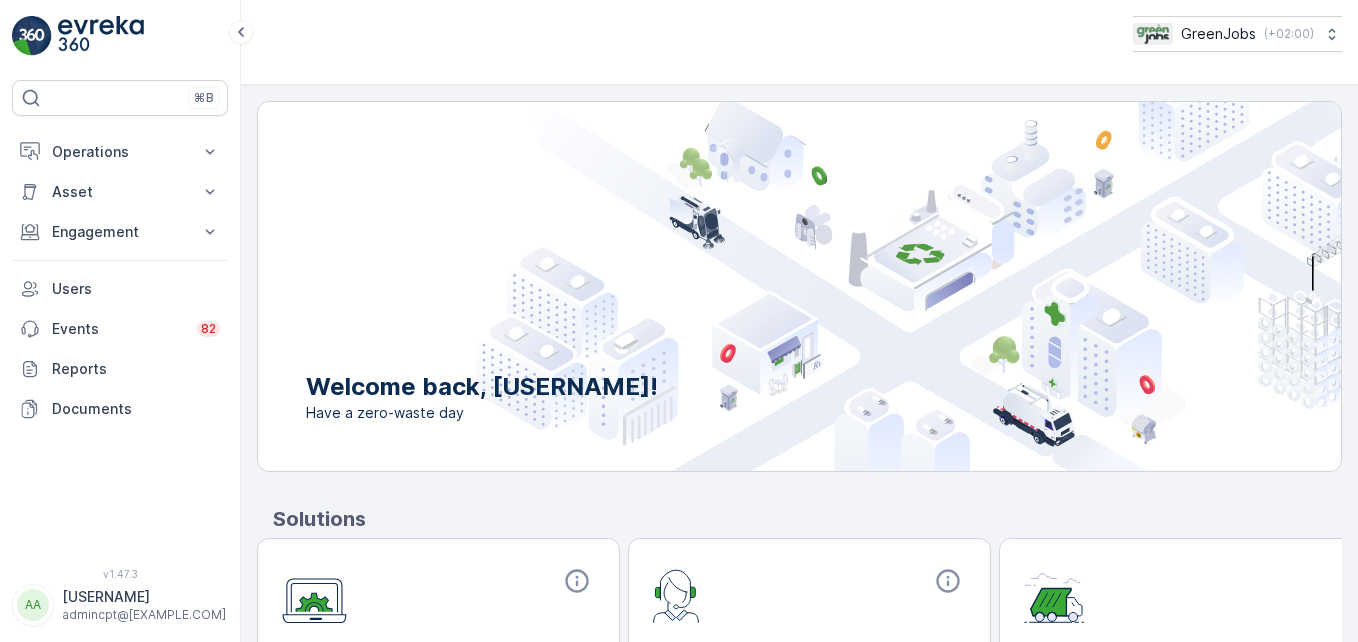 click 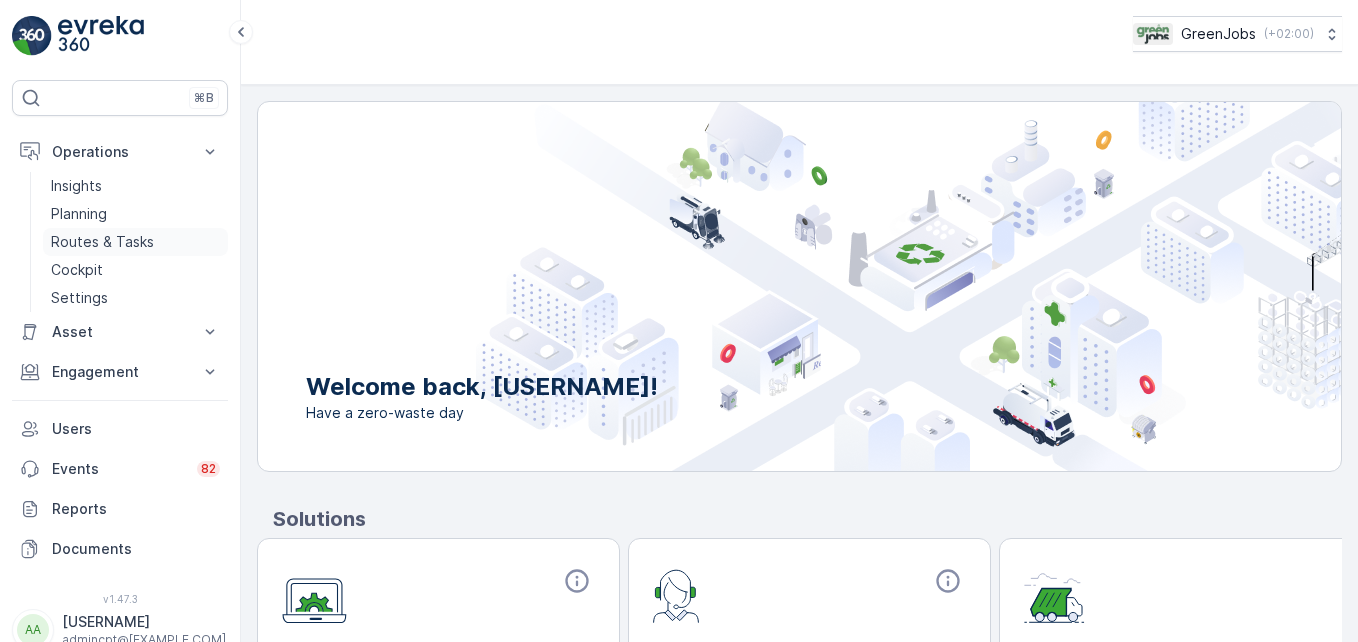 click on "Routes & Tasks" at bounding box center [102, 242] 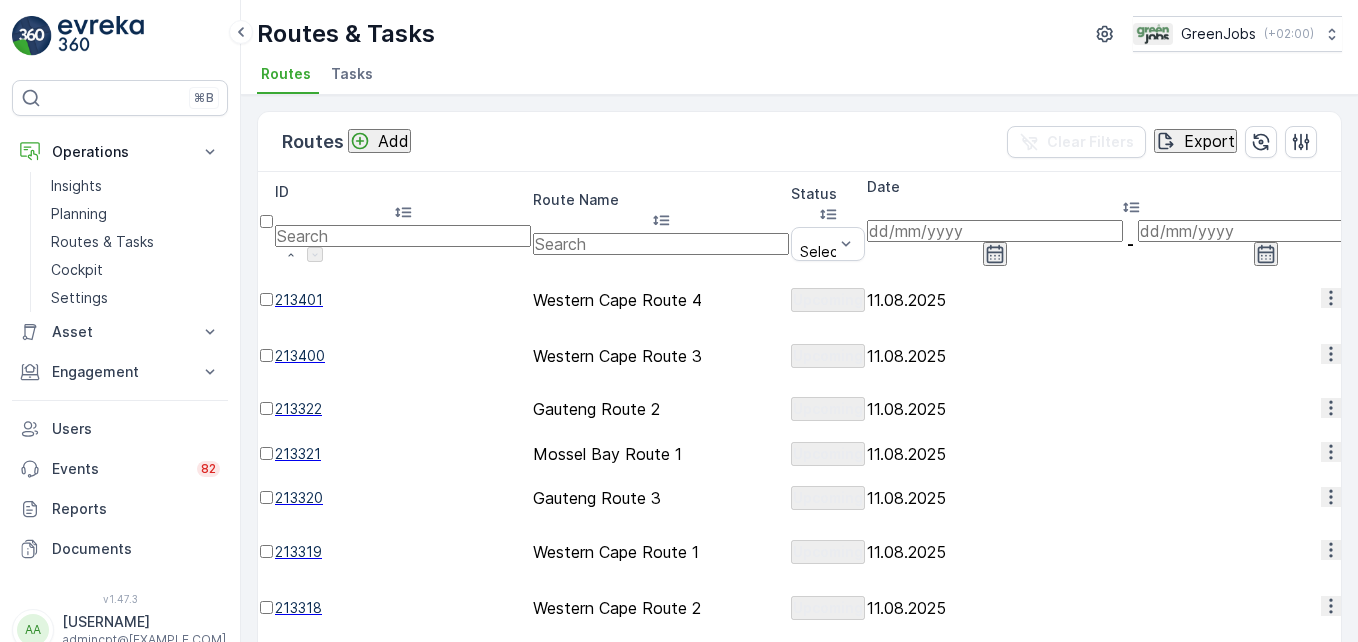 click 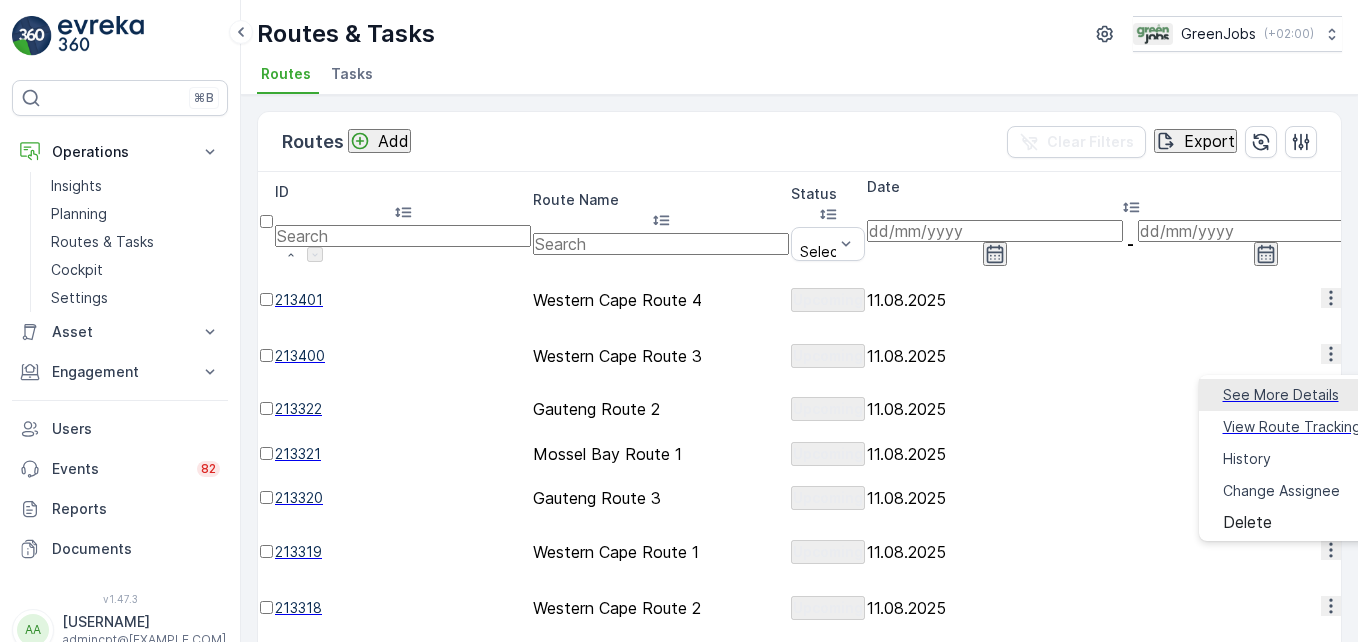 click on "See More Details" at bounding box center [1281, 395] 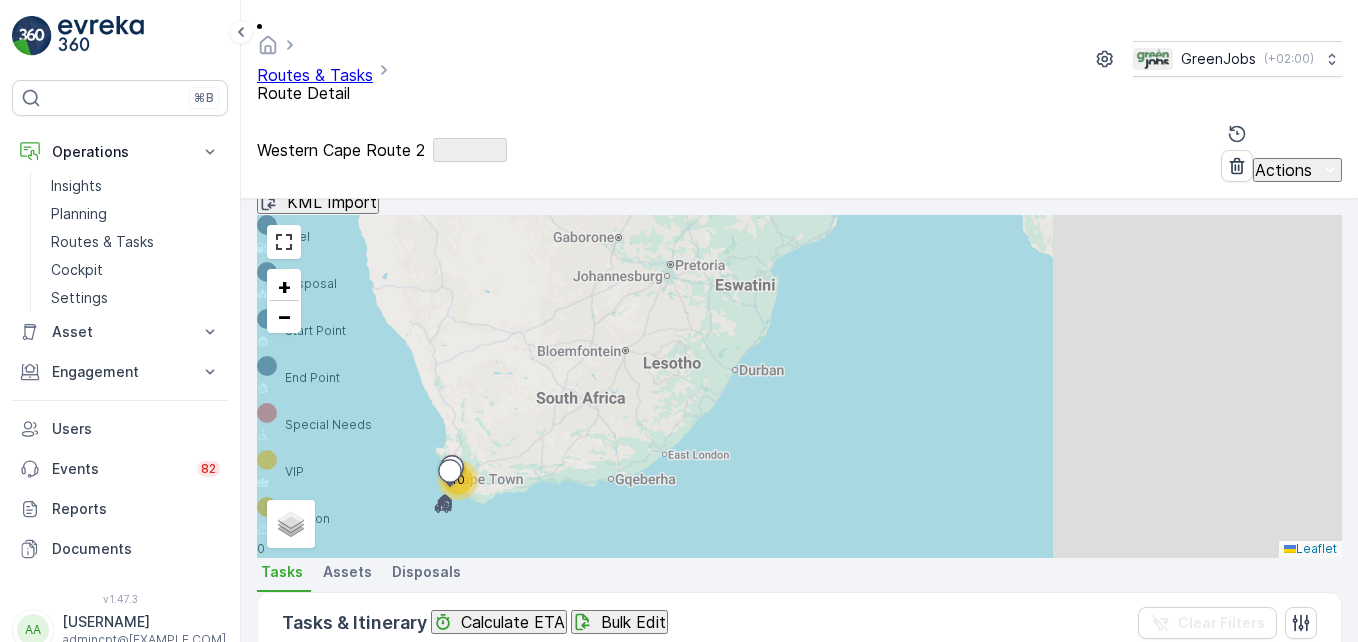 scroll, scrollTop: 600, scrollLeft: 0, axis: vertical 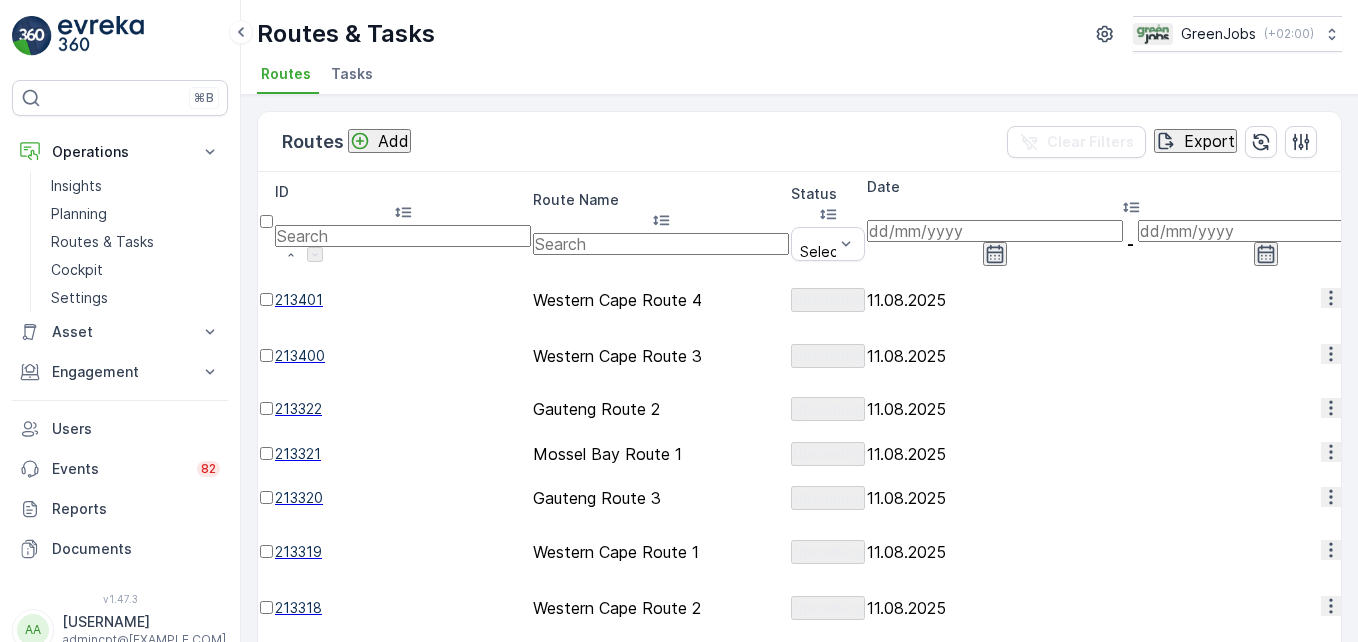 click at bounding box center (995, 231) 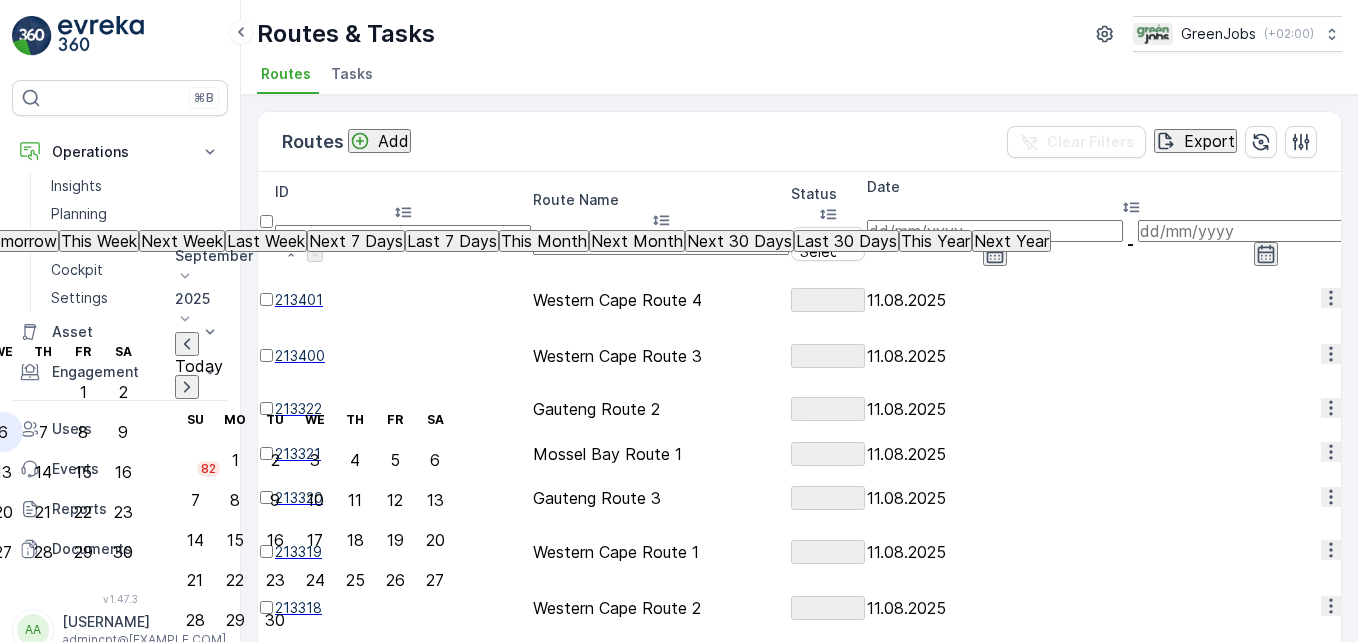 click on "6" at bounding box center (3, 432) 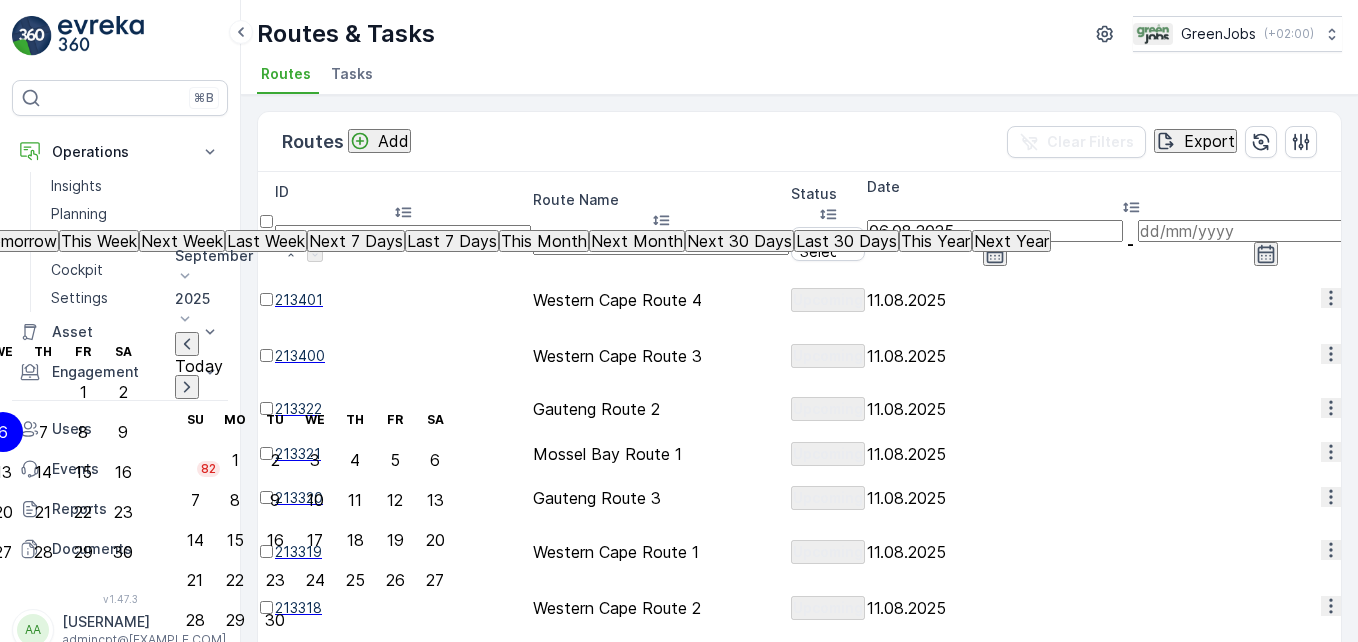 click on "6" at bounding box center (3, 432) 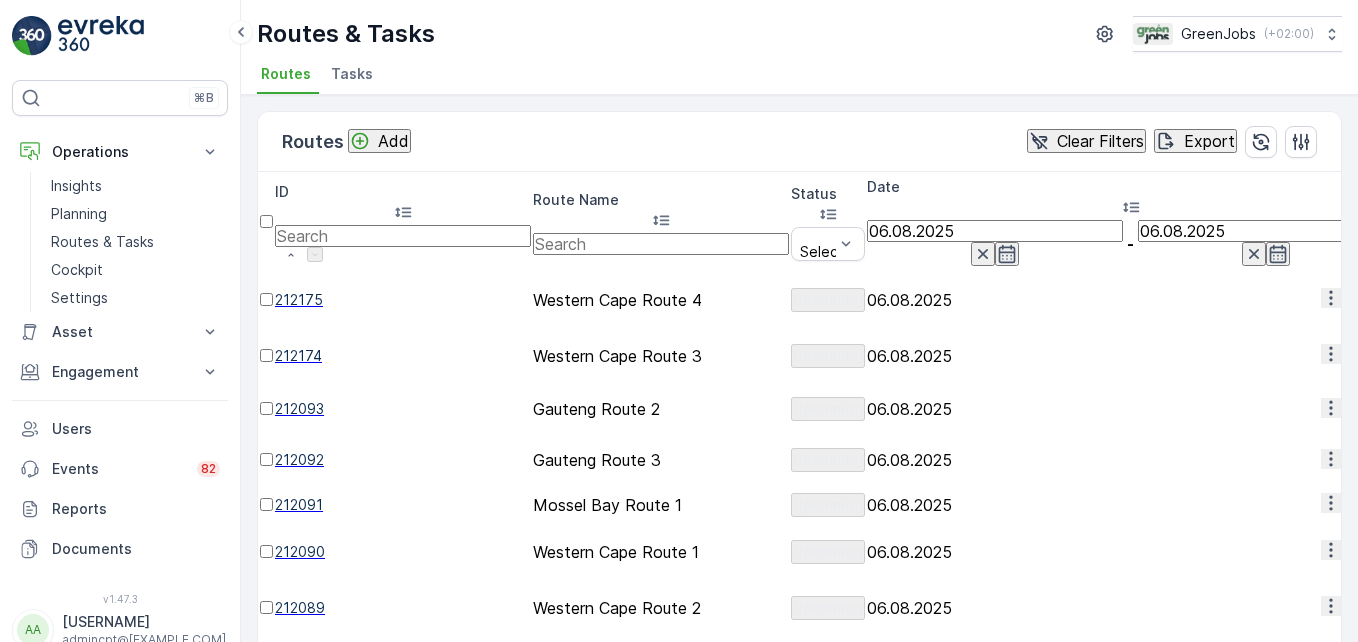 click 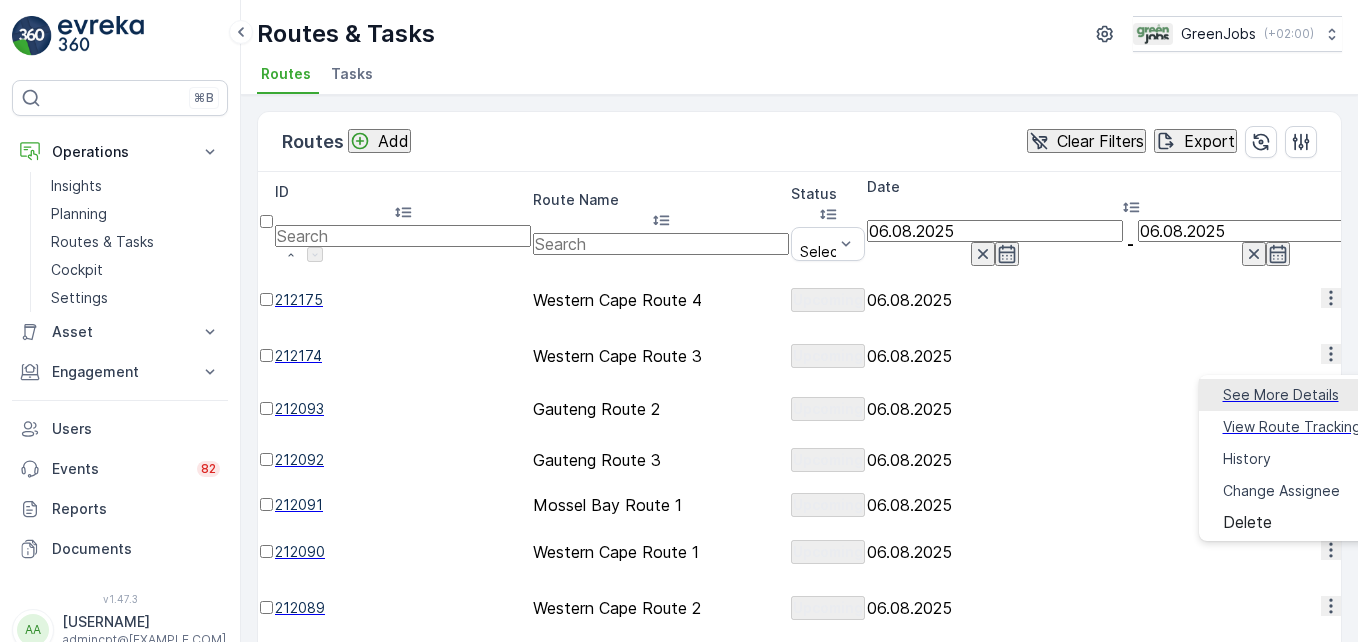click on "See More Details" at bounding box center [1281, 395] 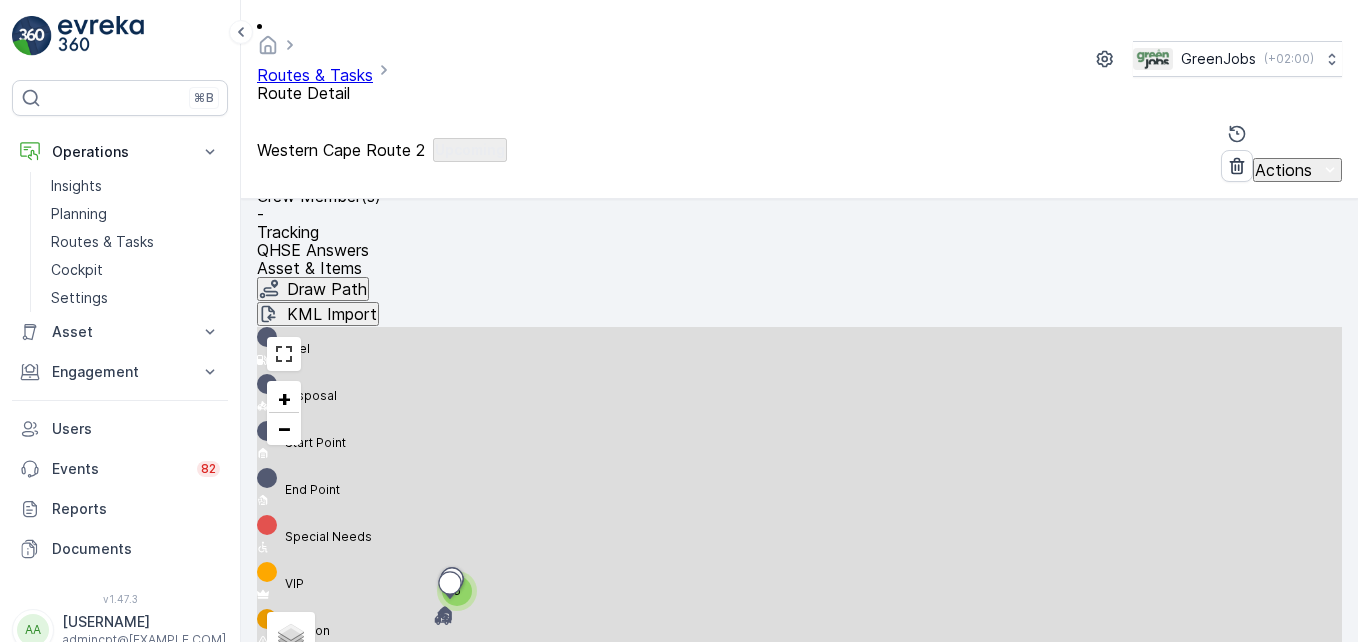 scroll, scrollTop: 463, scrollLeft: 0, axis: vertical 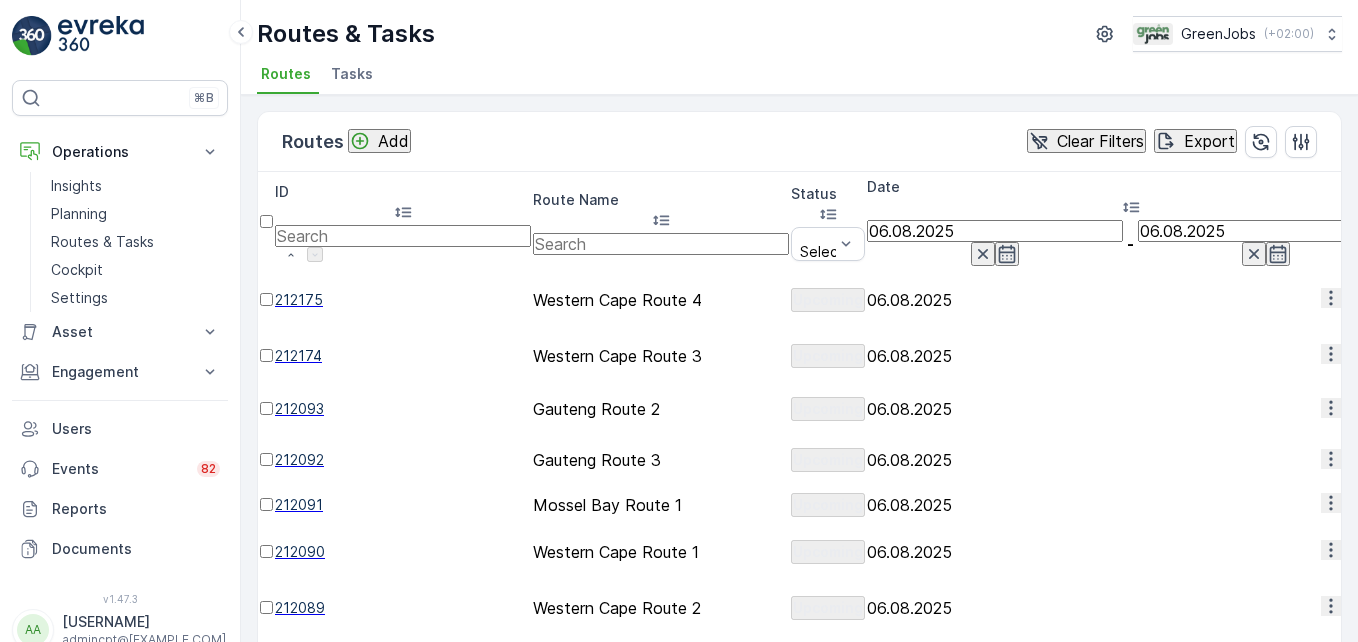 click 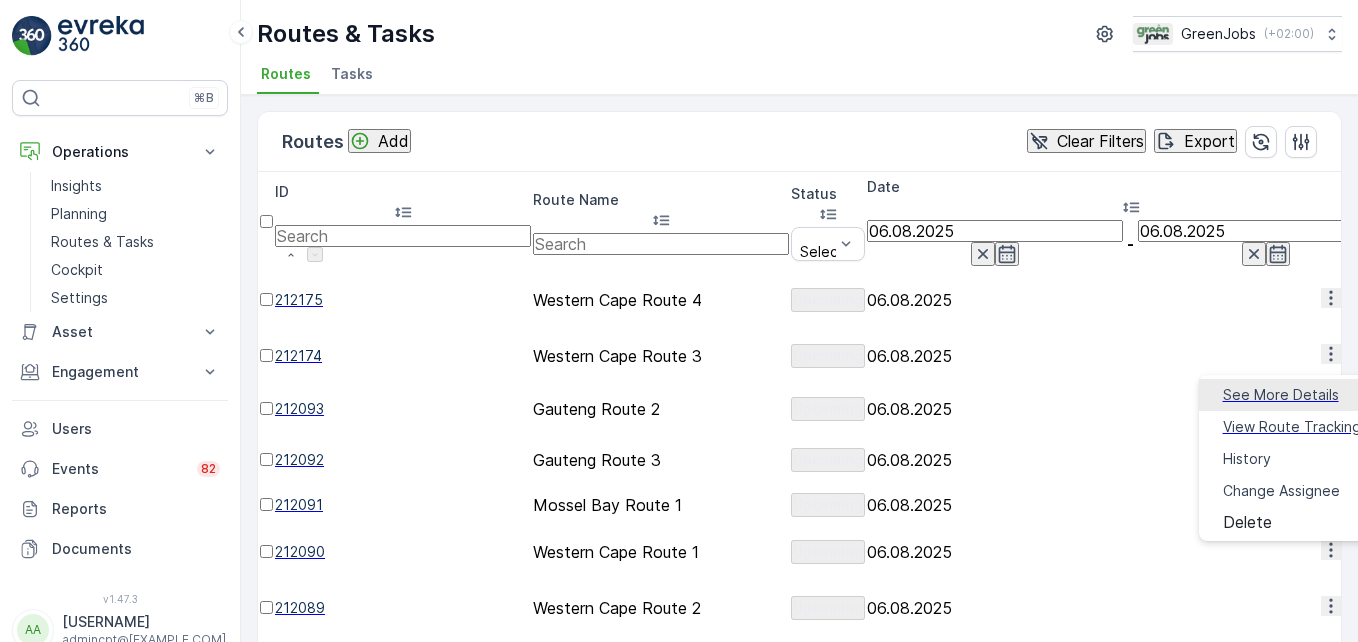 click on "See More Details" at bounding box center [1281, 395] 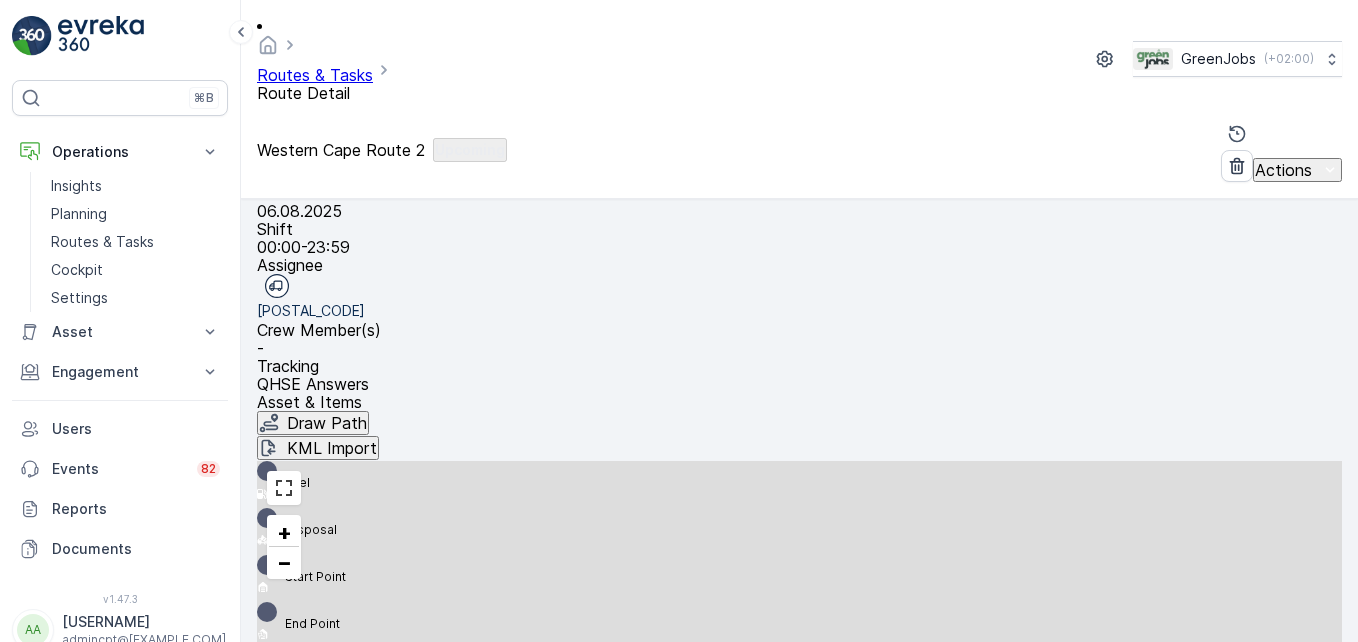 scroll, scrollTop: 463, scrollLeft: 0, axis: vertical 